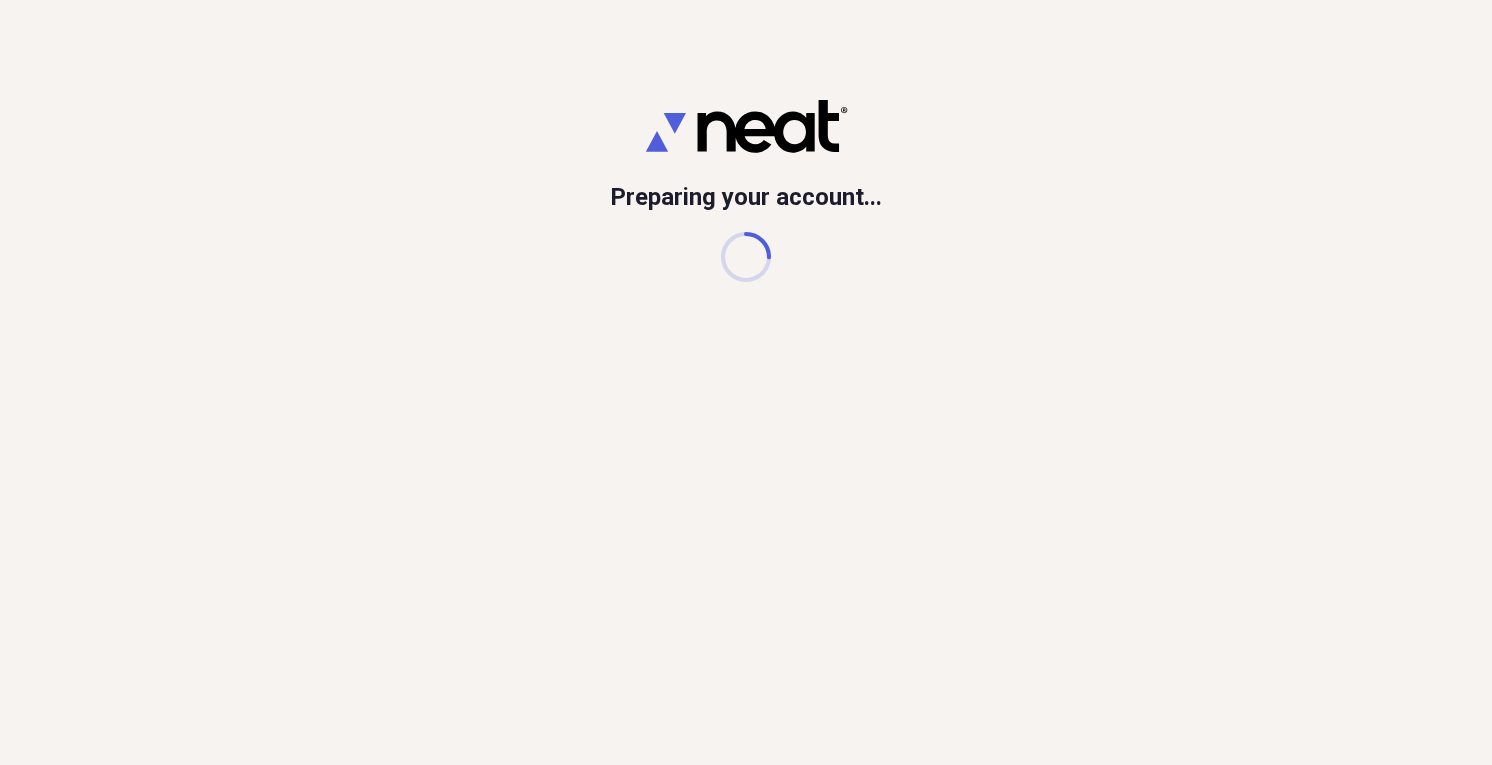 scroll, scrollTop: 0, scrollLeft: 0, axis: both 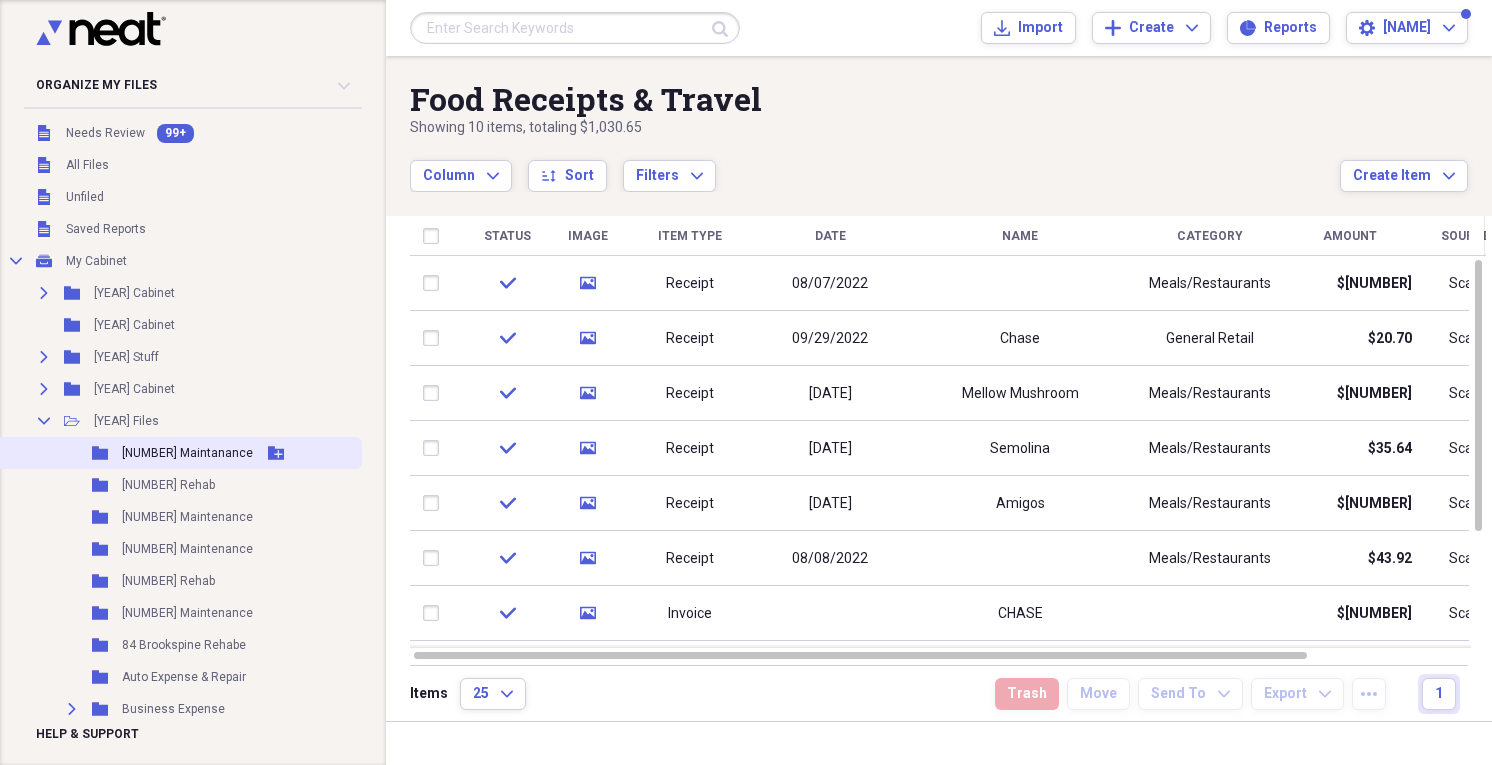 click on "[NUMBER] Maintanance" at bounding box center [187, 453] 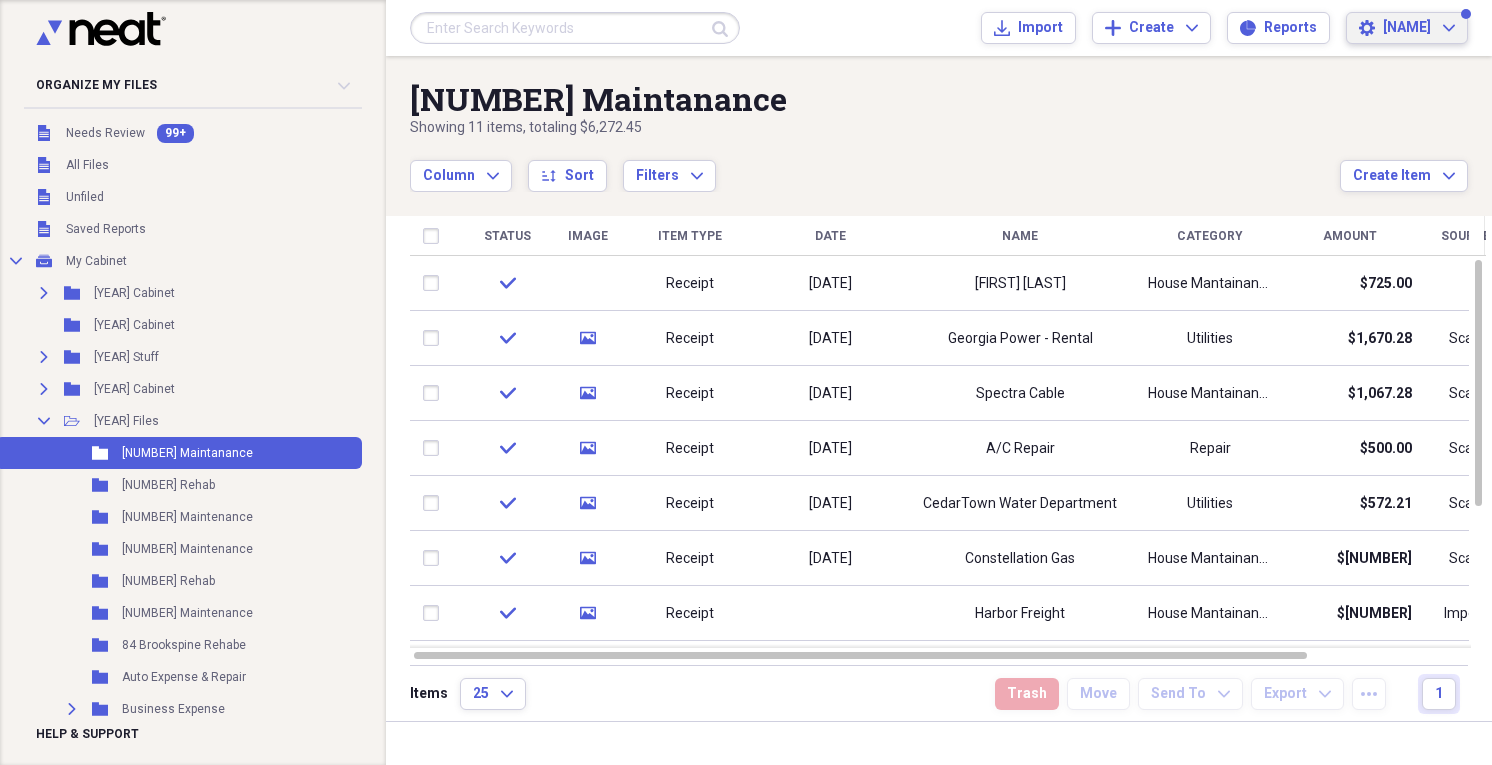 click on "Expand" 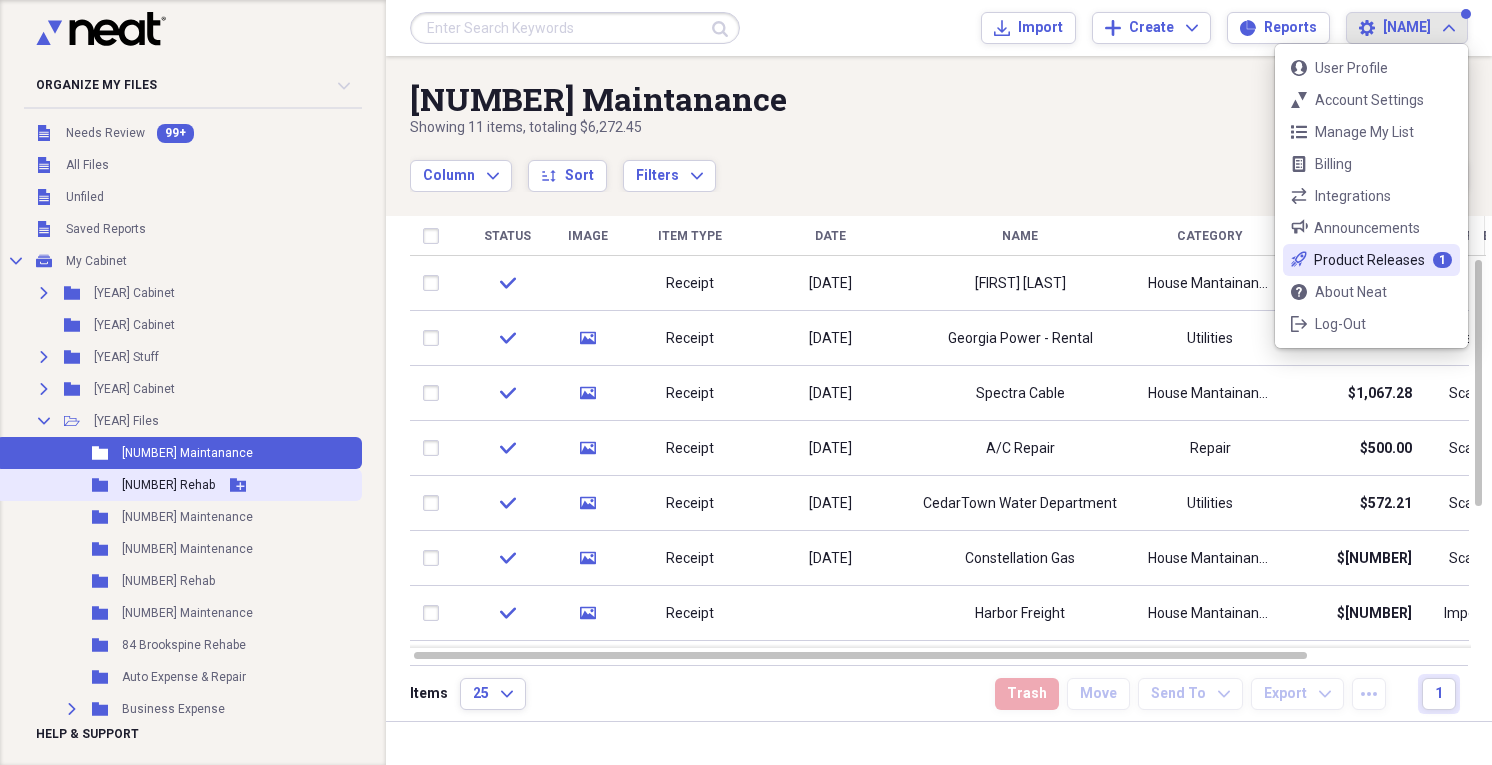 click on "[NUMBER] Rehab" at bounding box center [168, 485] 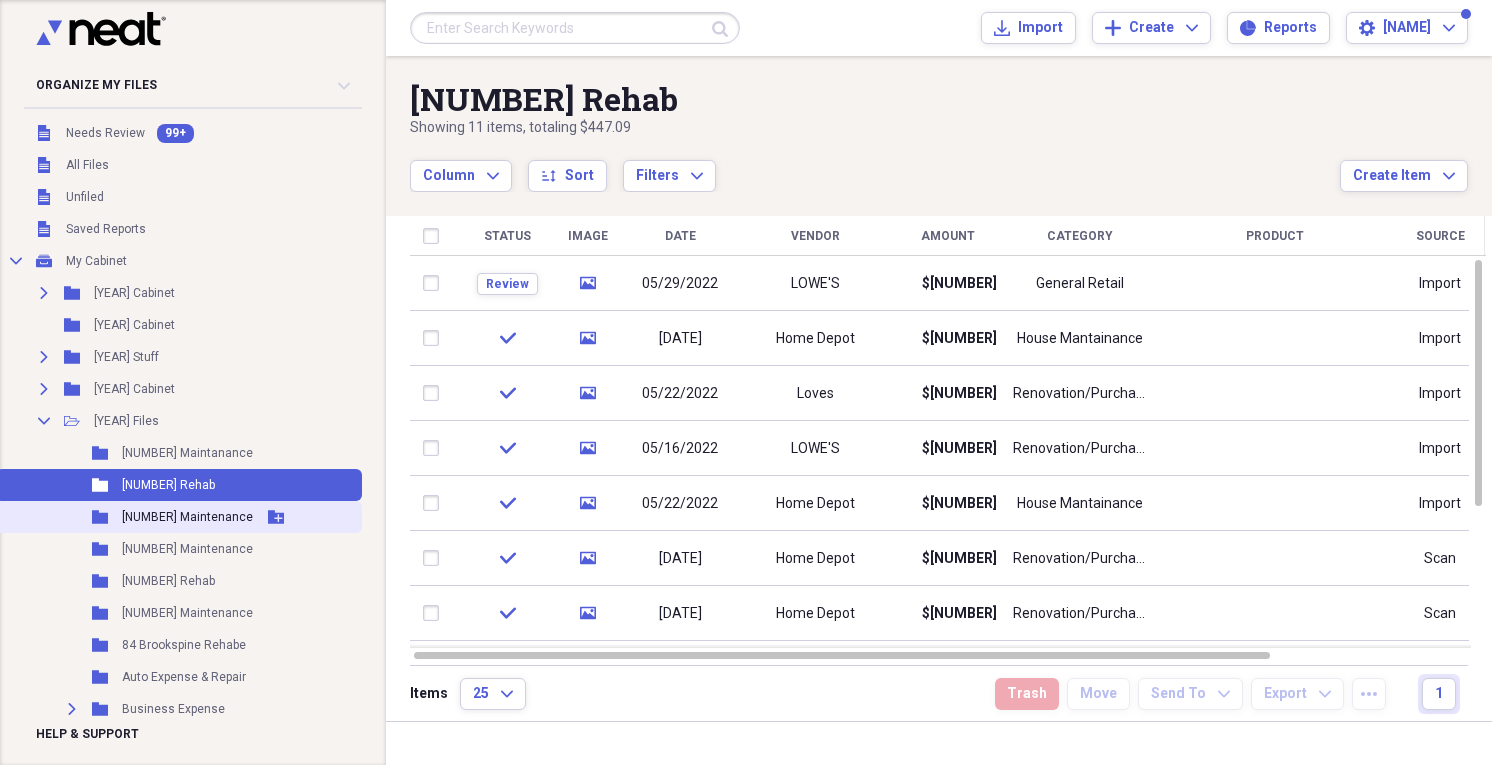 click on "[NUMBER] Maintenance" at bounding box center (187, 517) 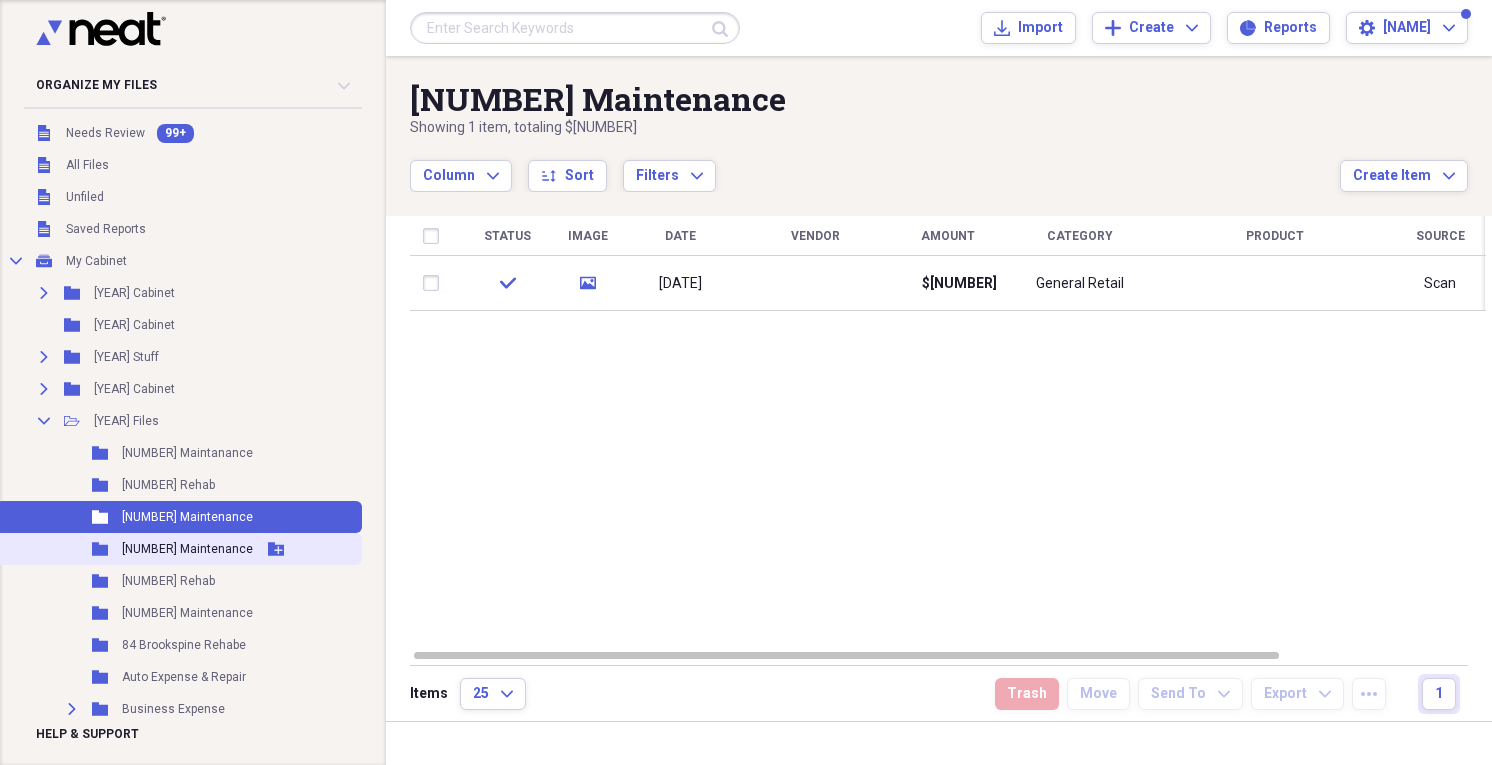 click on "Folder [NUMBER] Maintenance Add Folder" at bounding box center [179, 549] 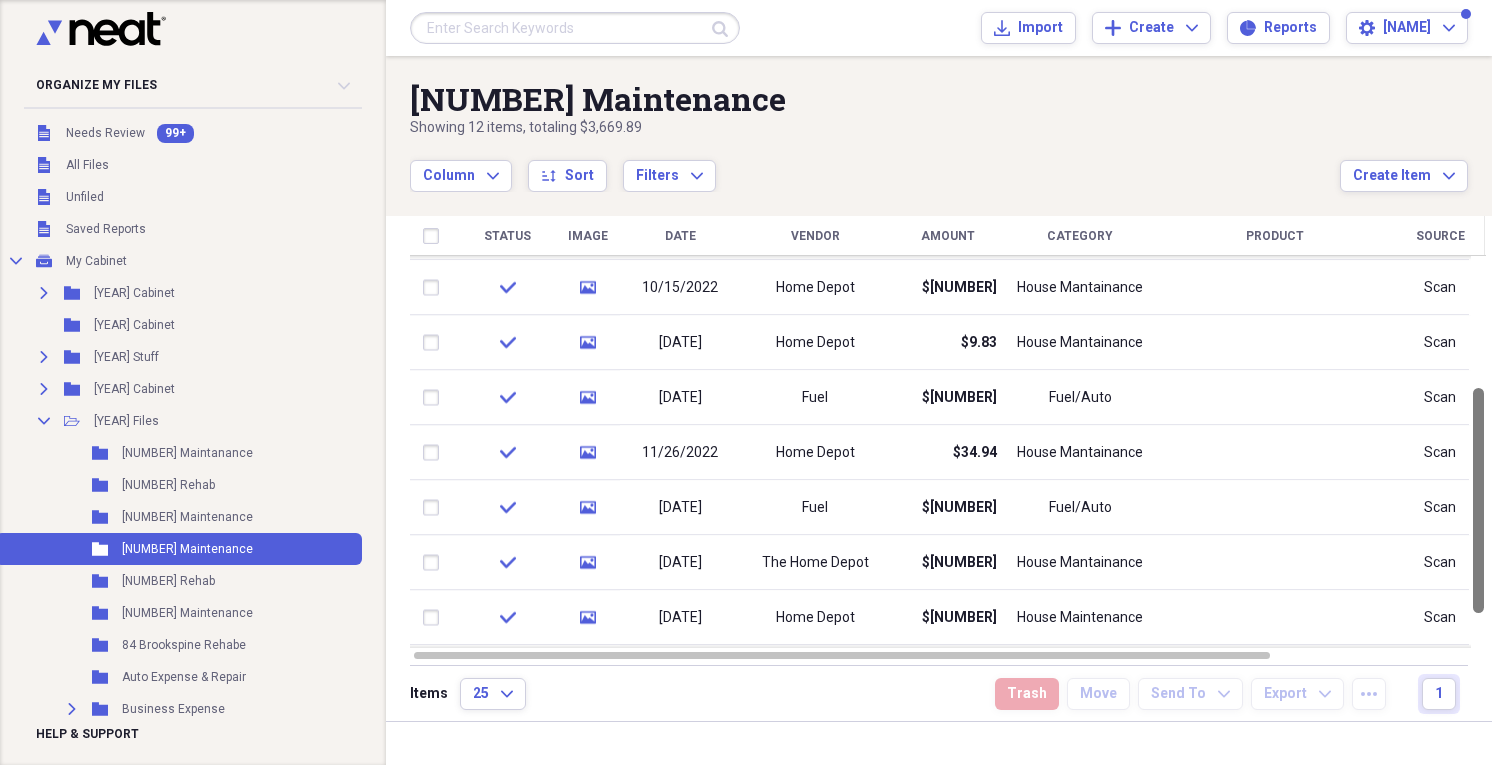 drag, startPoint x: 1480, startPoint y: 424, endPoint x: 1491, endPoint y: 552, distance: 128.47179 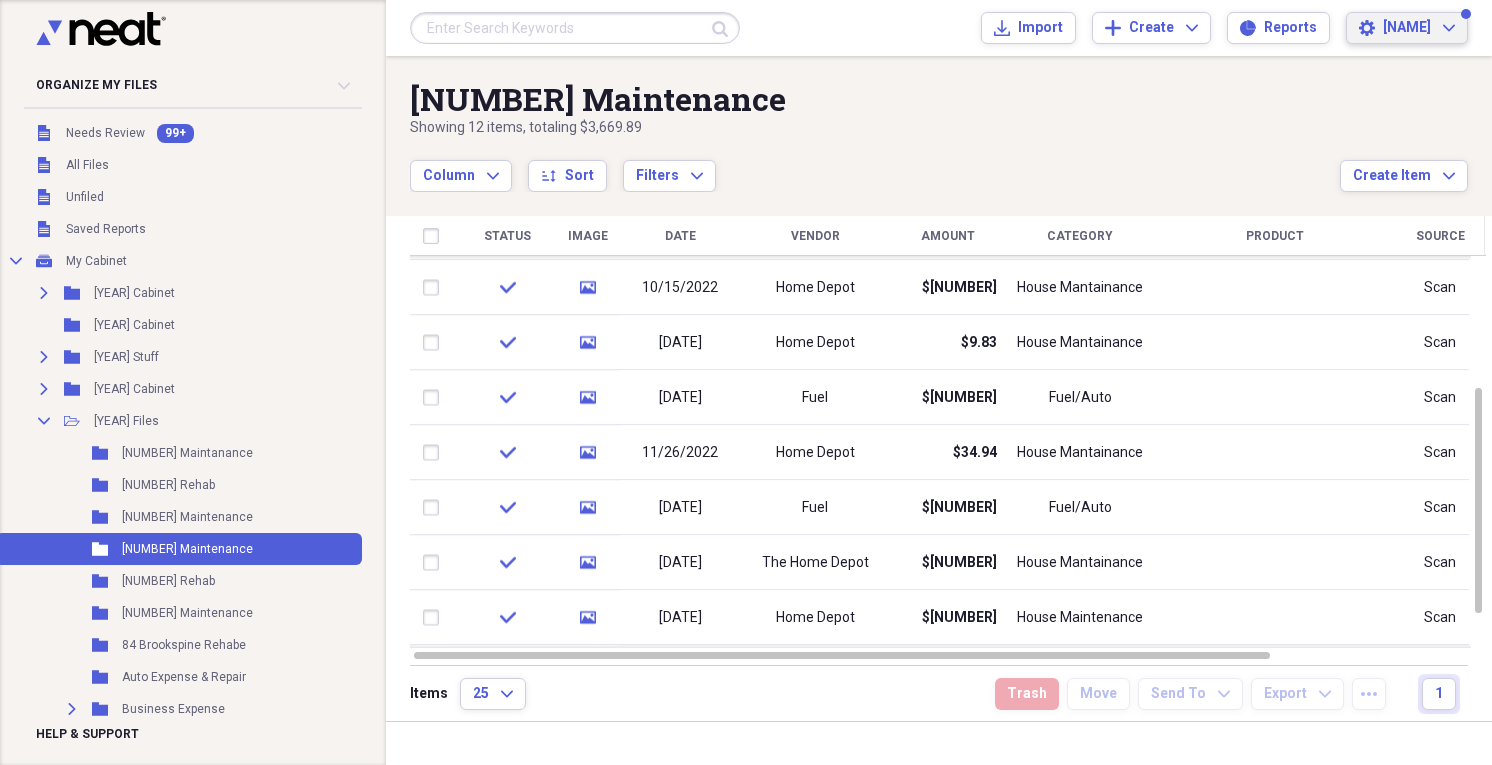 click on "Expand" 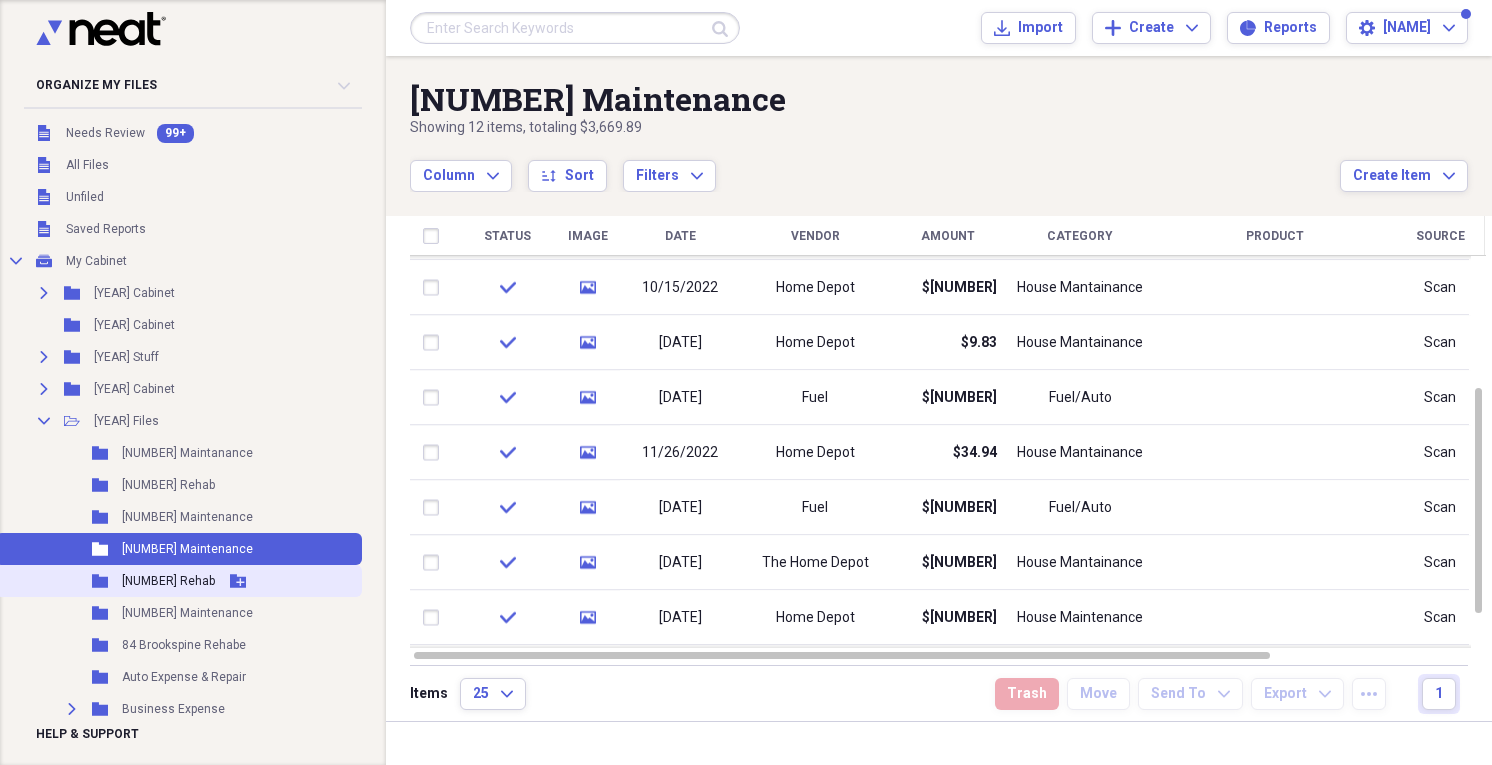 click on "Folder 3341 Richardson Rehab Add Folder" at bounding box center (179, 581) 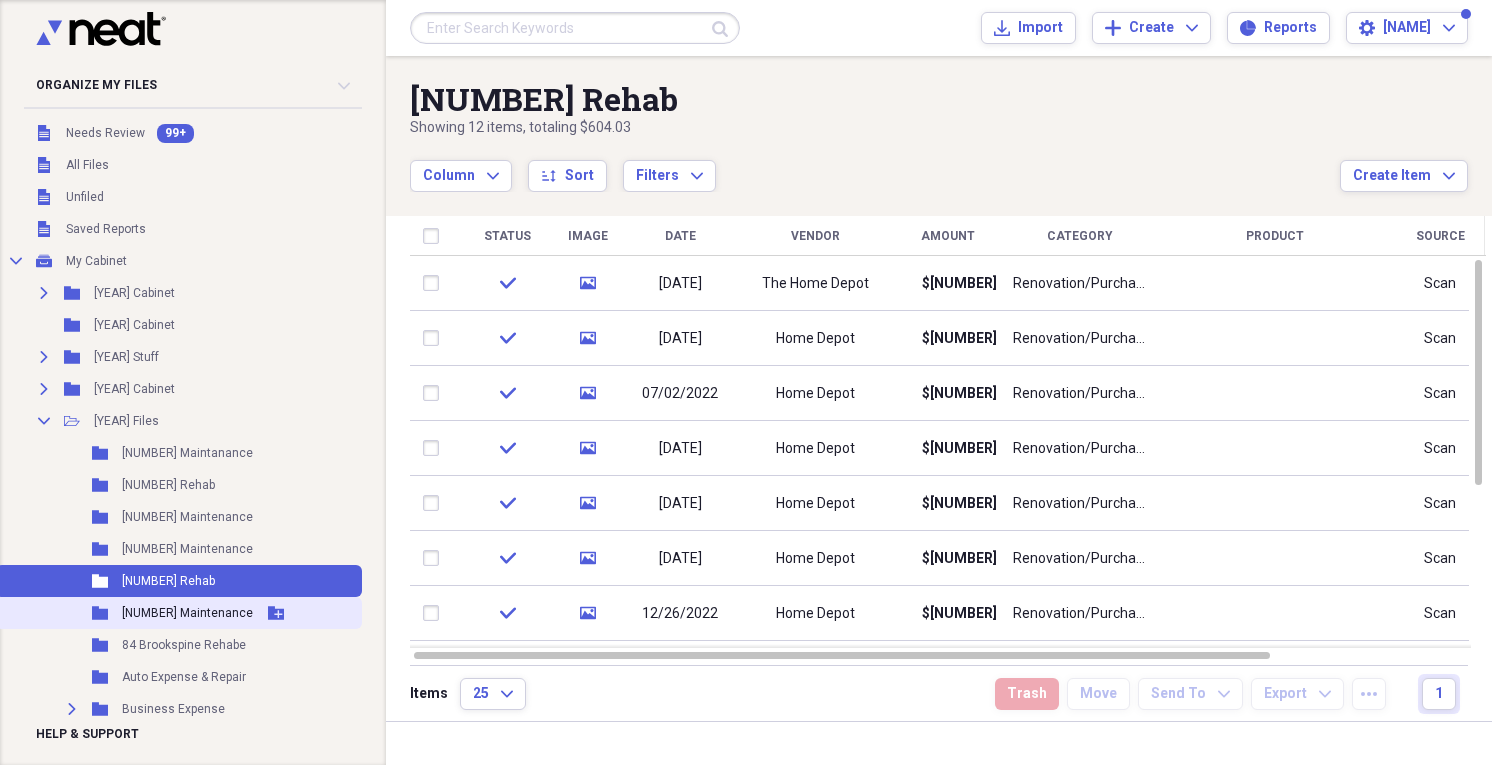 click on "Folder [NUMBER] Maintenance Add Folder" at bounding box center [179, 613] 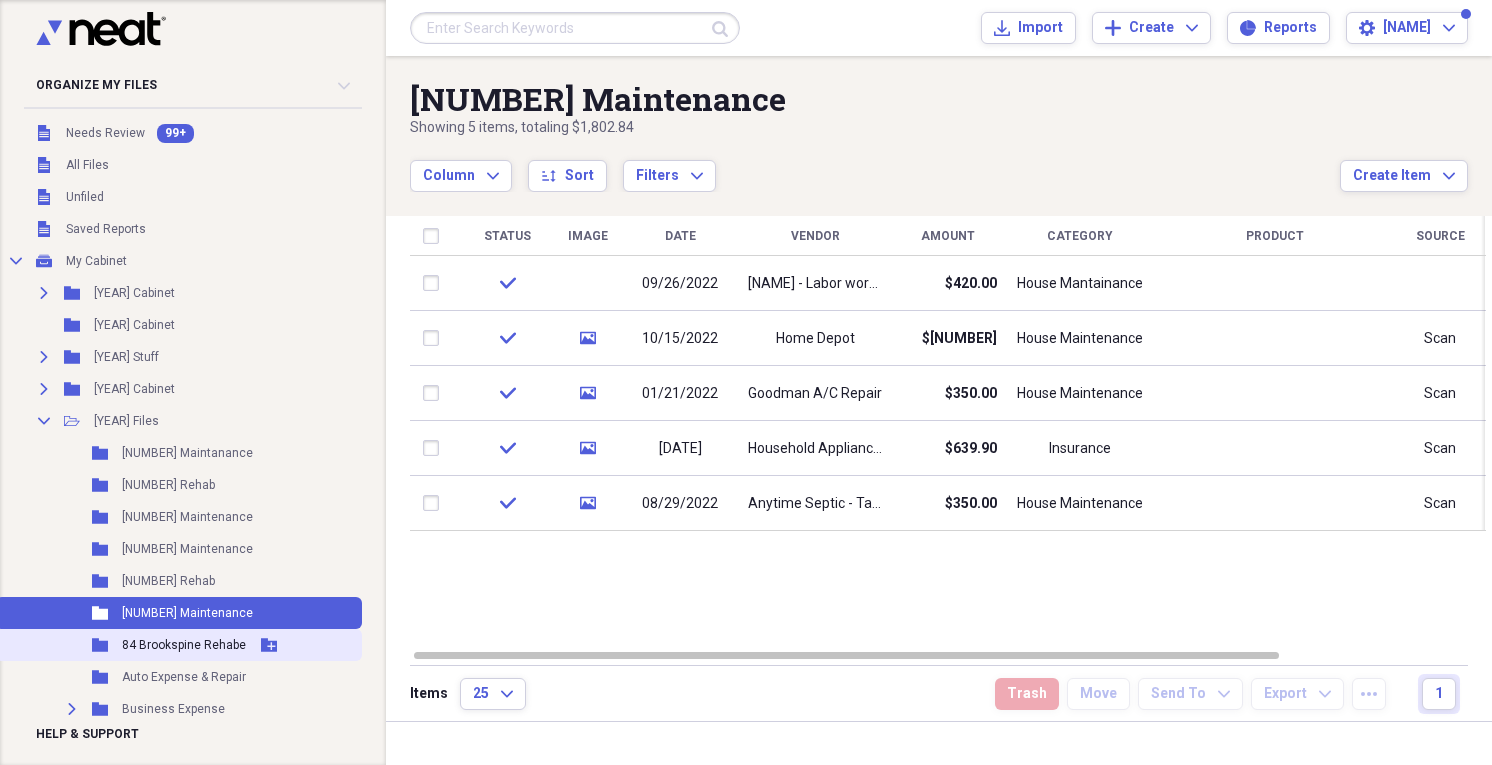 click on "Folder 84 Brookspine Rehabe Add Folder" at bounding box center (179, 645) 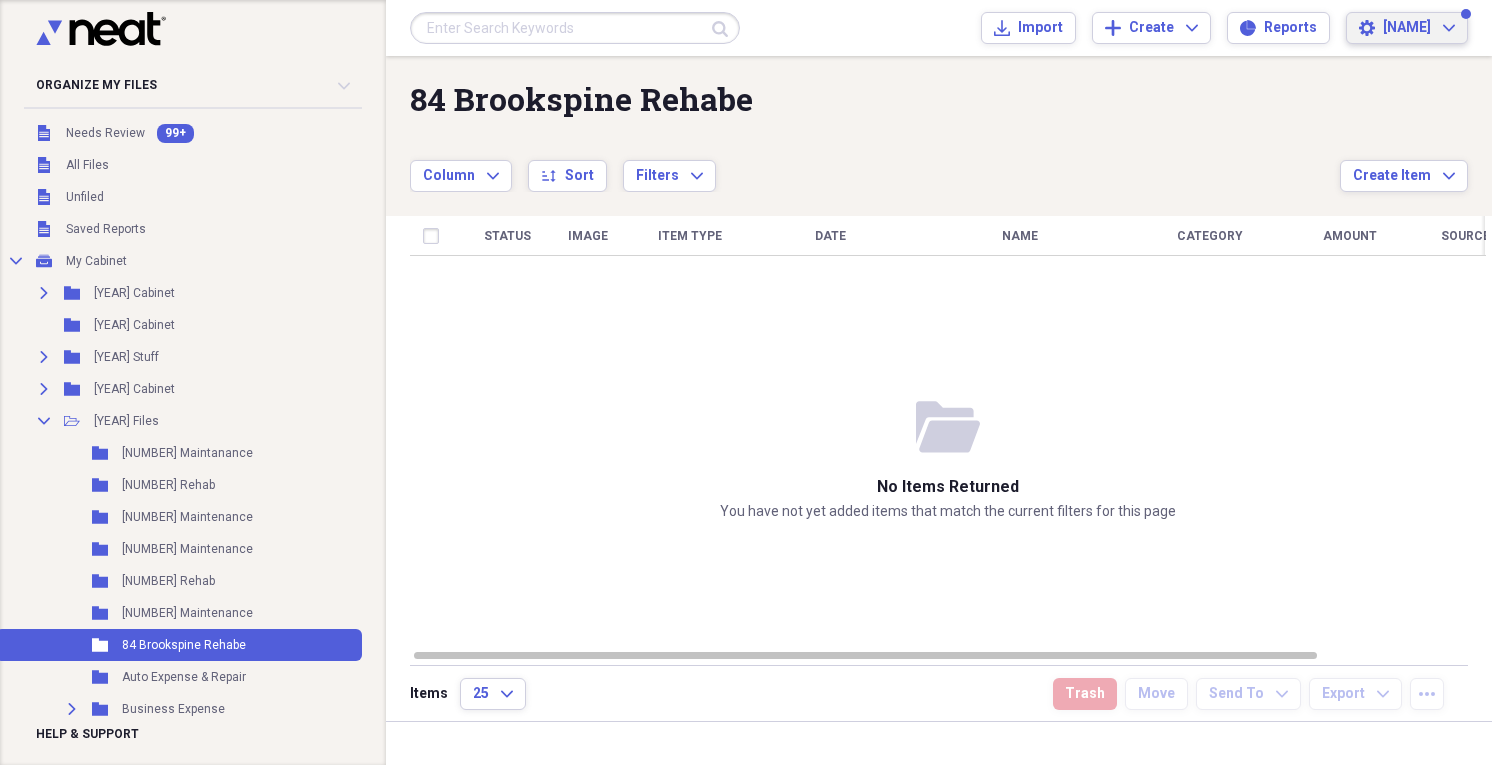 click on "Expand" 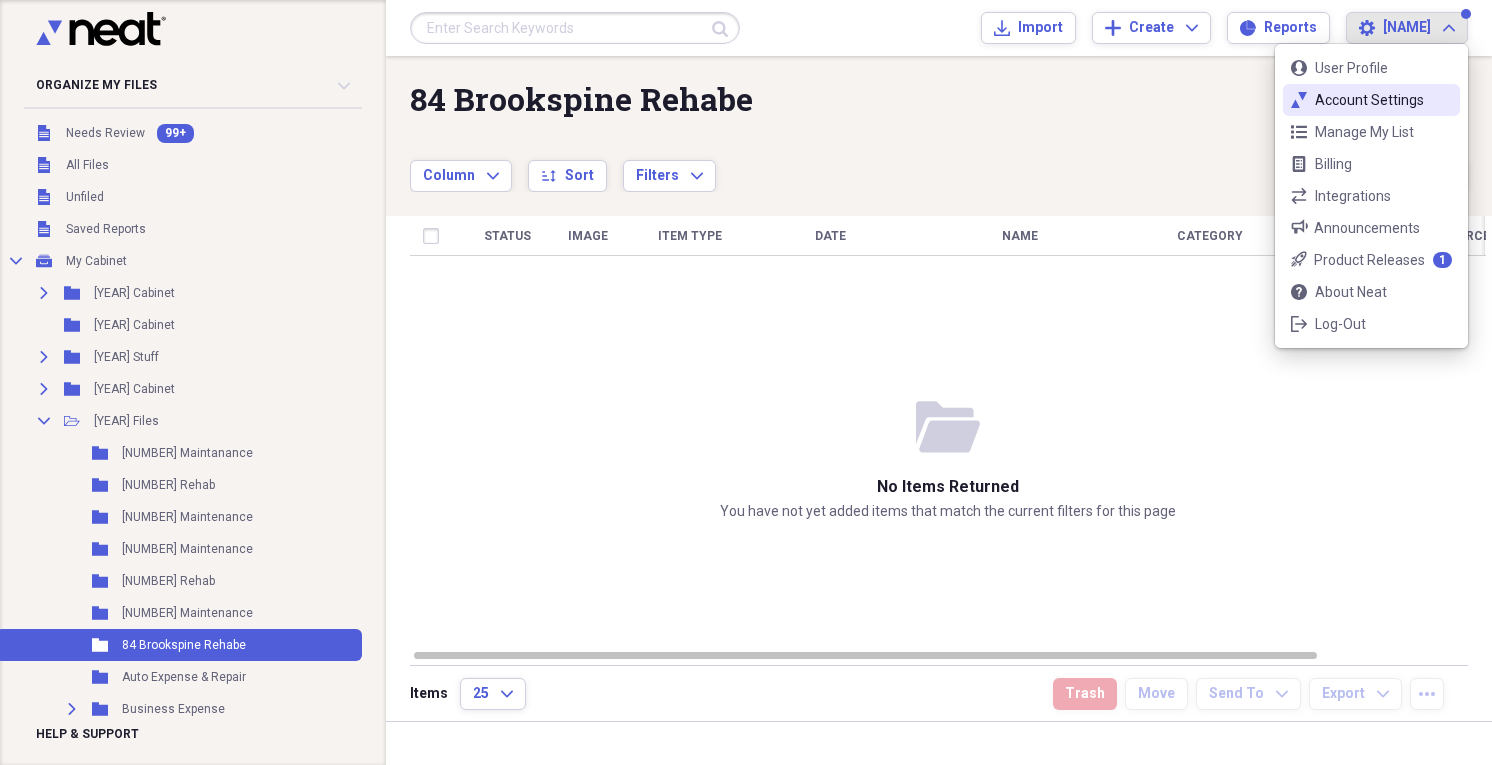 click on "neat-ticks Account Settings" at bounding box center (1371, 100) 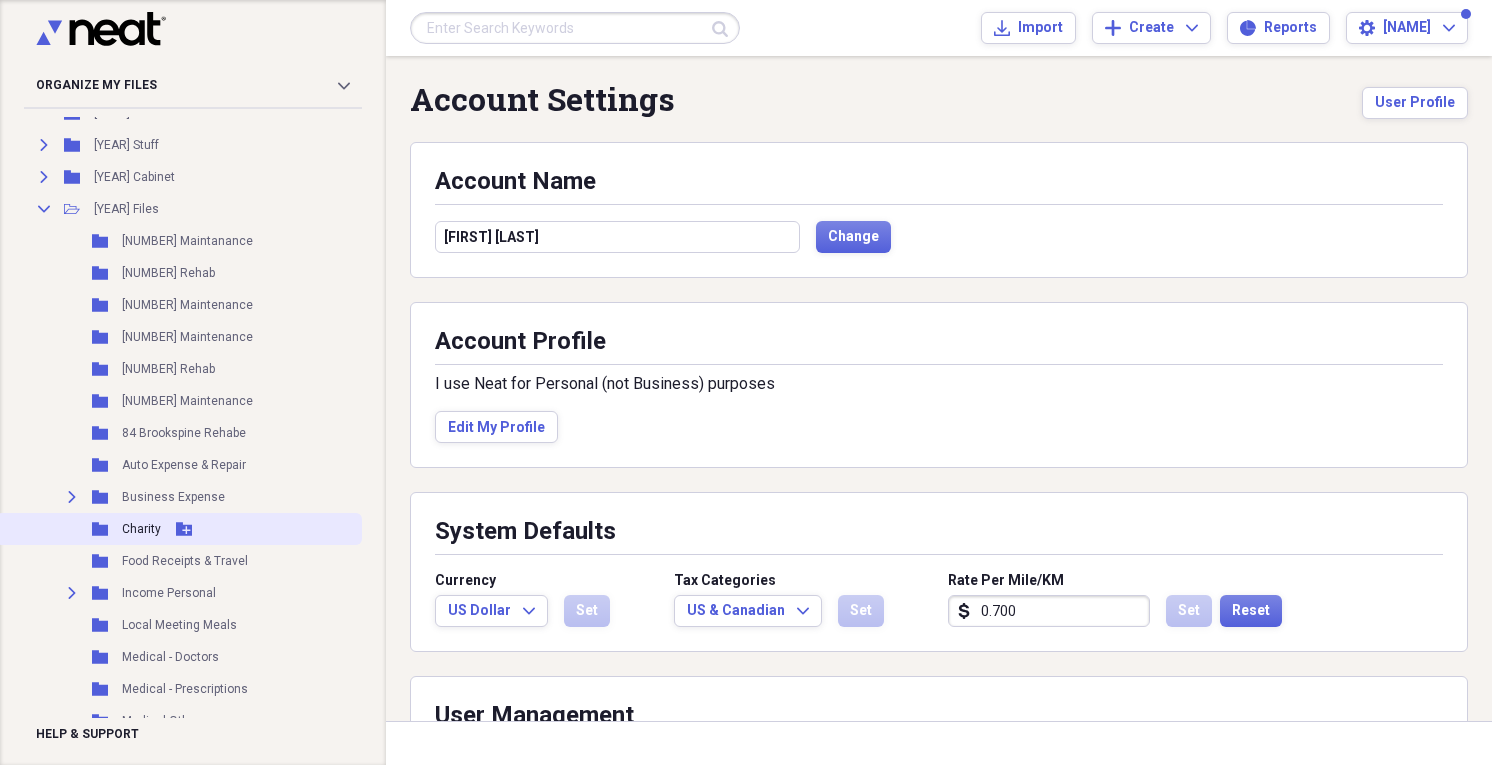scroll, scrollTop: 257, scrollLeft: 0, axis: vertical 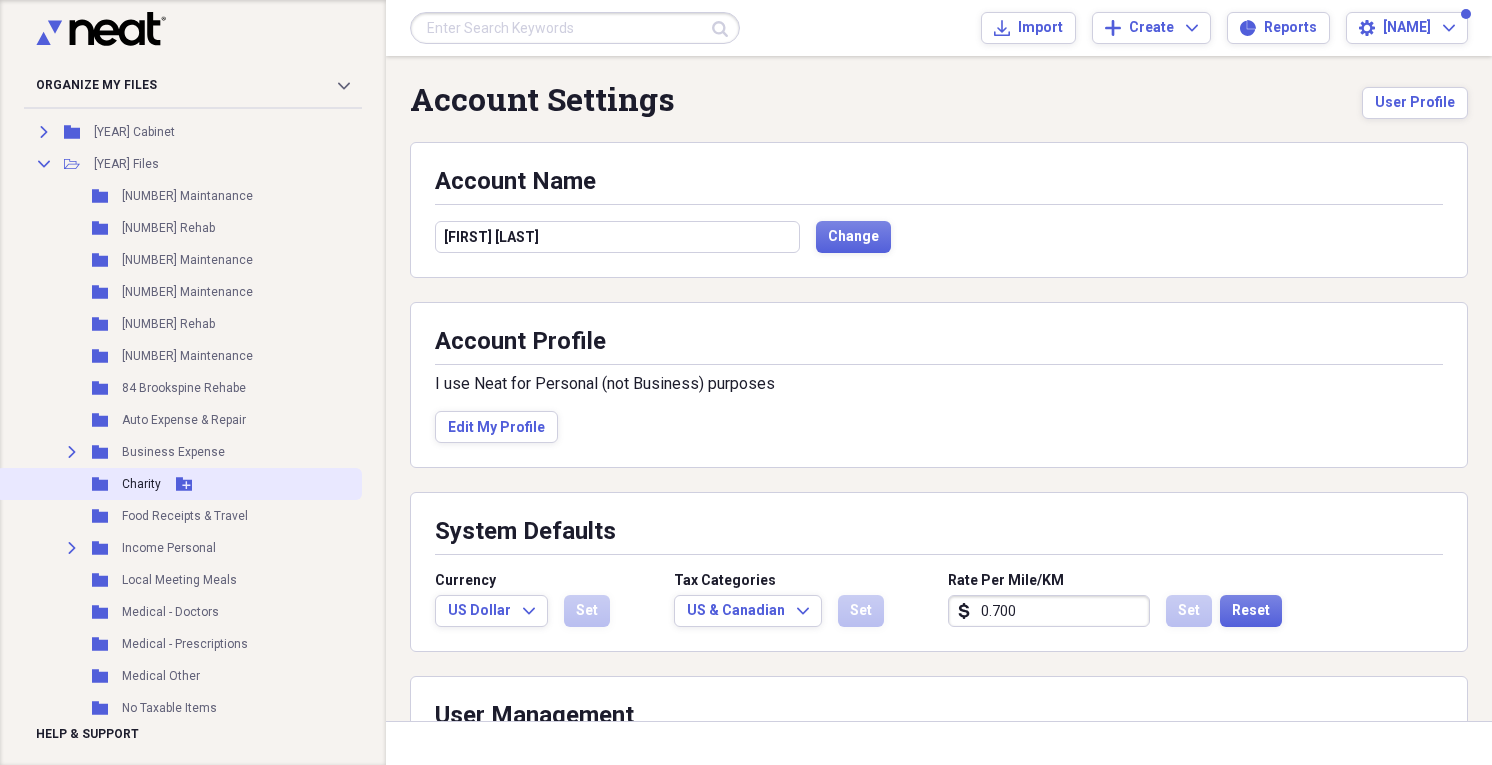 click on "Charity" at bounding box center (141, 484) 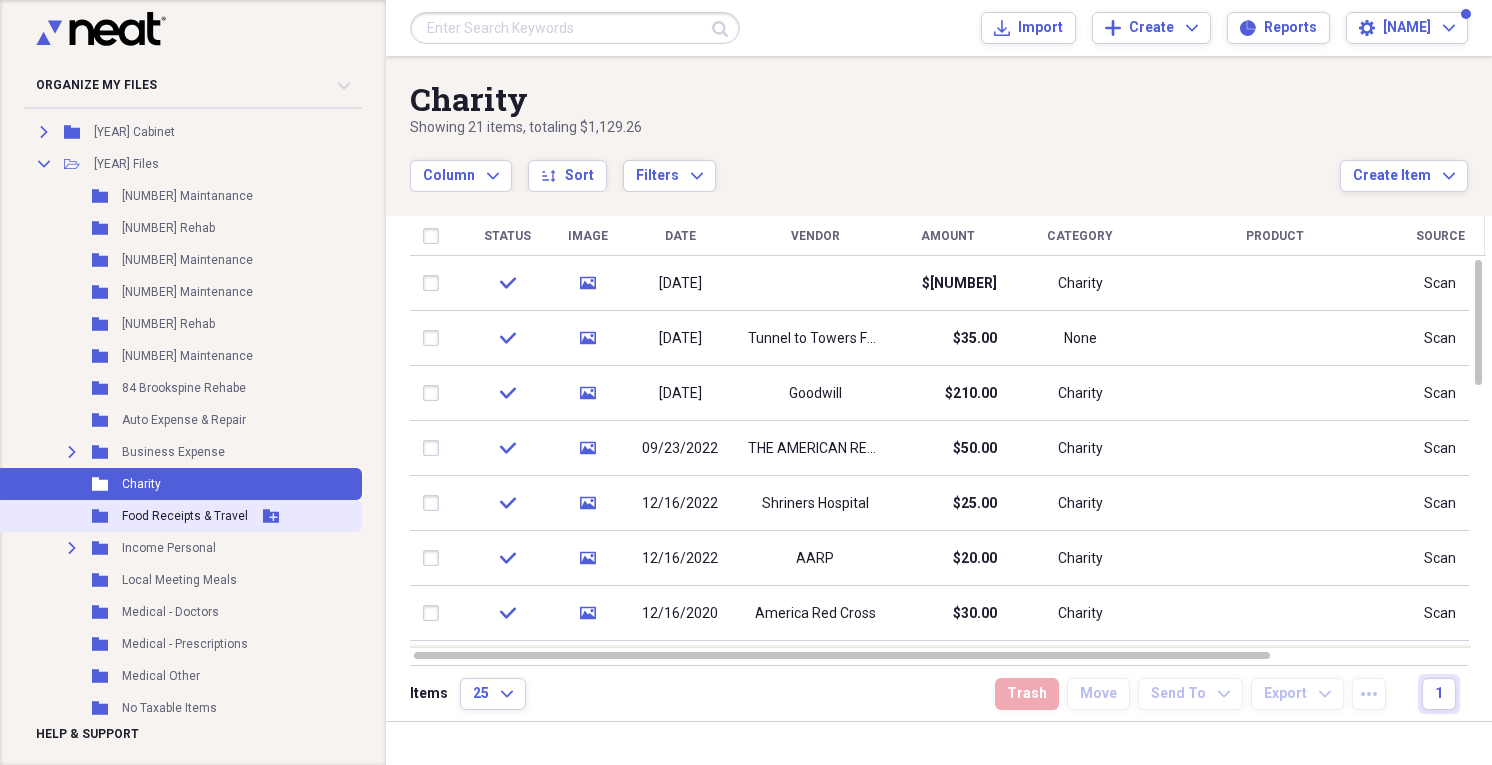 click on "Food Receipts & Travel" at bounding box center [185, 516] 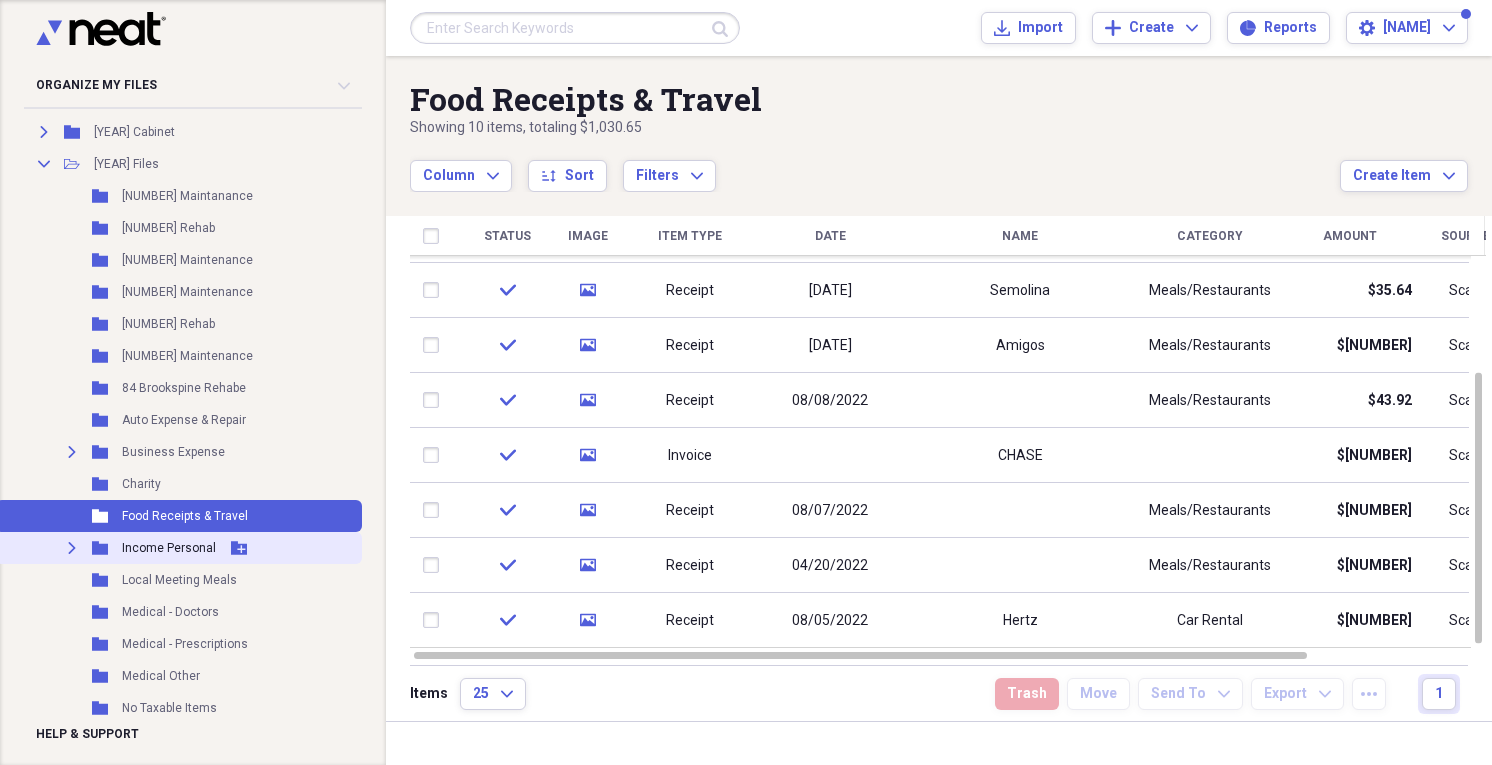 click on "Add Folder" at bounding box center (239, 548) 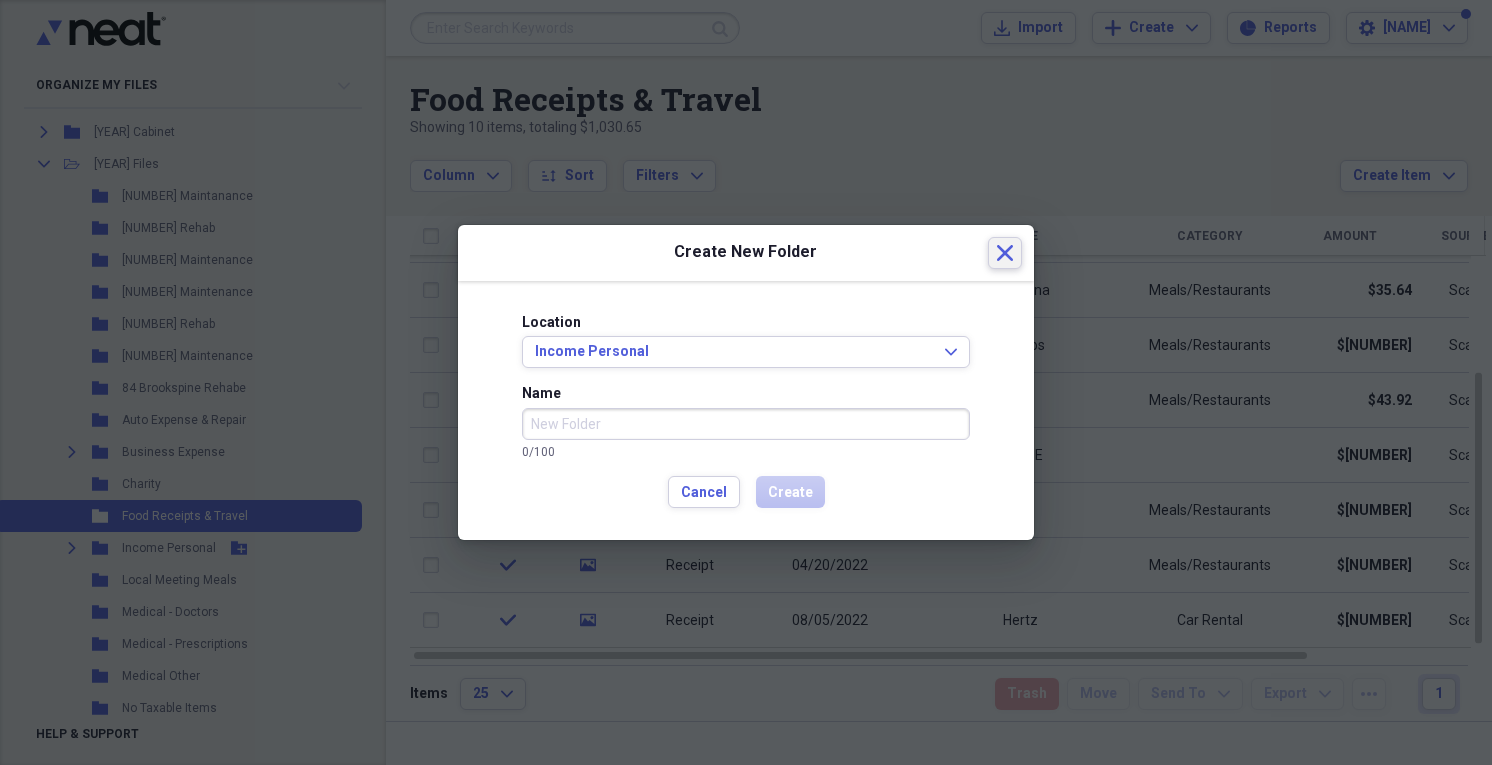 click on "Close" at bounding box center [1005, 253] 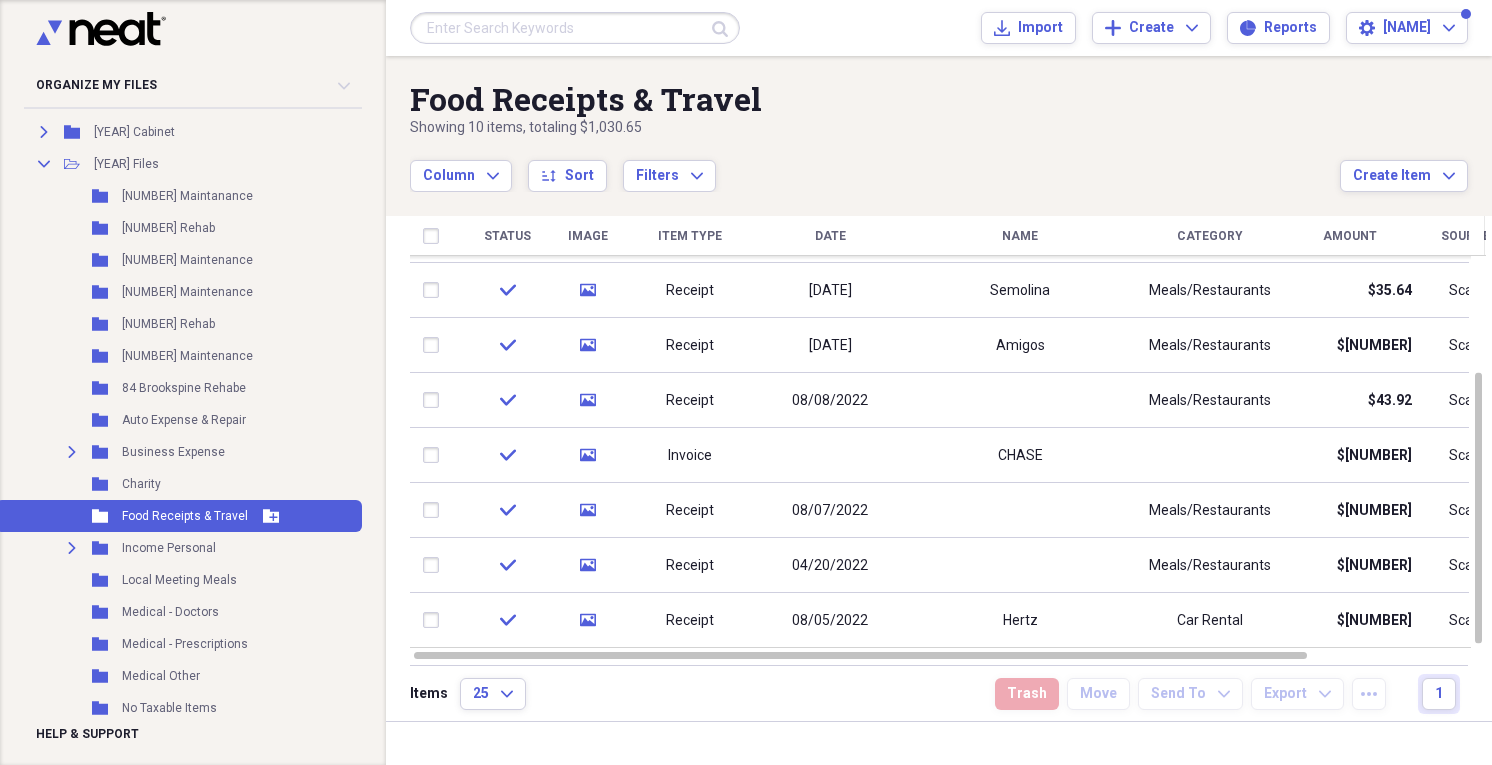click on "Food Receipts & Travel" at bounding box center [185, 516] 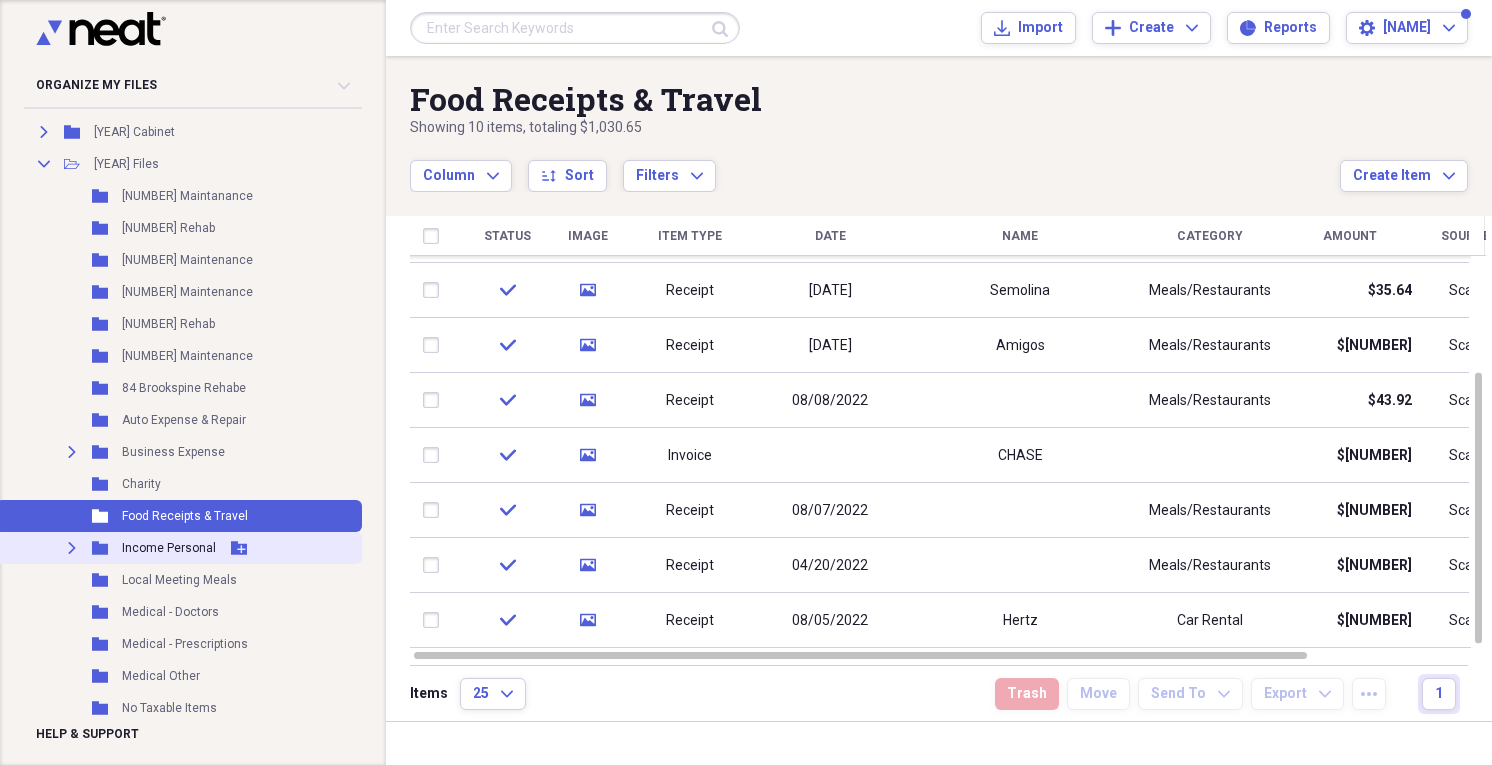 click on "Expand Folder Income Personal Add Folder" at bounding box center (179, 548) 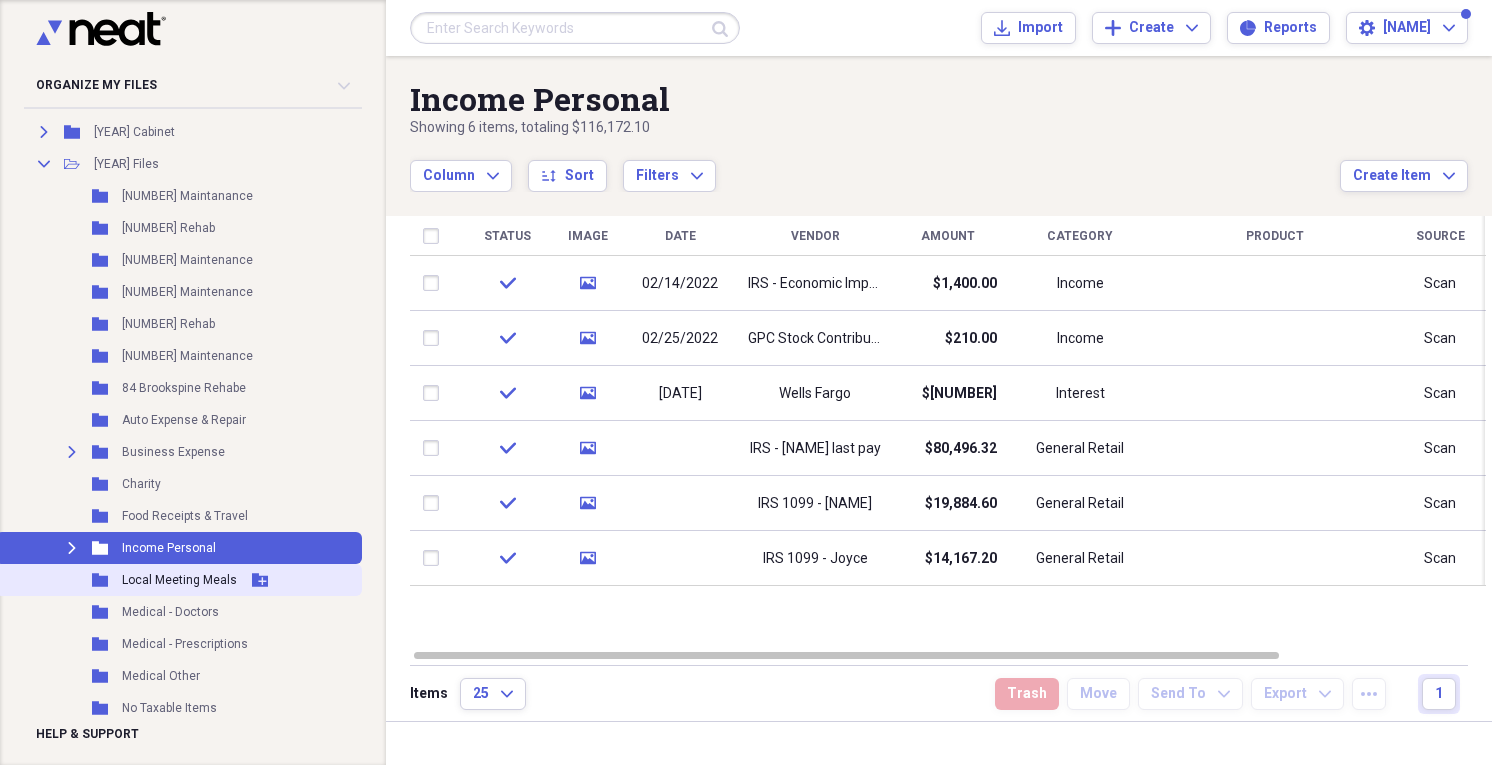 click on "Local Meeting Meals" at bounding box center (179, 580) 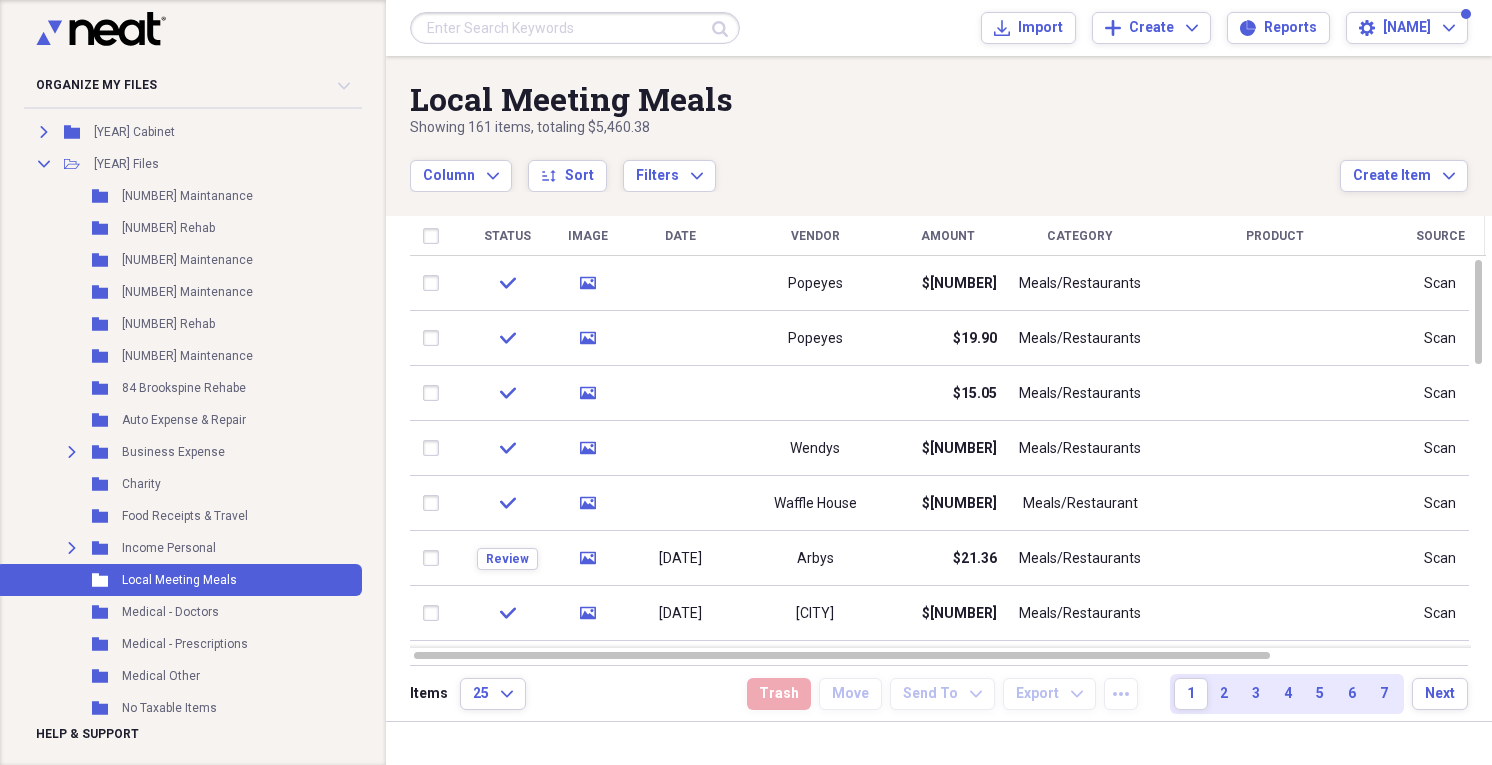 click on "Amount" at bounding box center (948, 236) 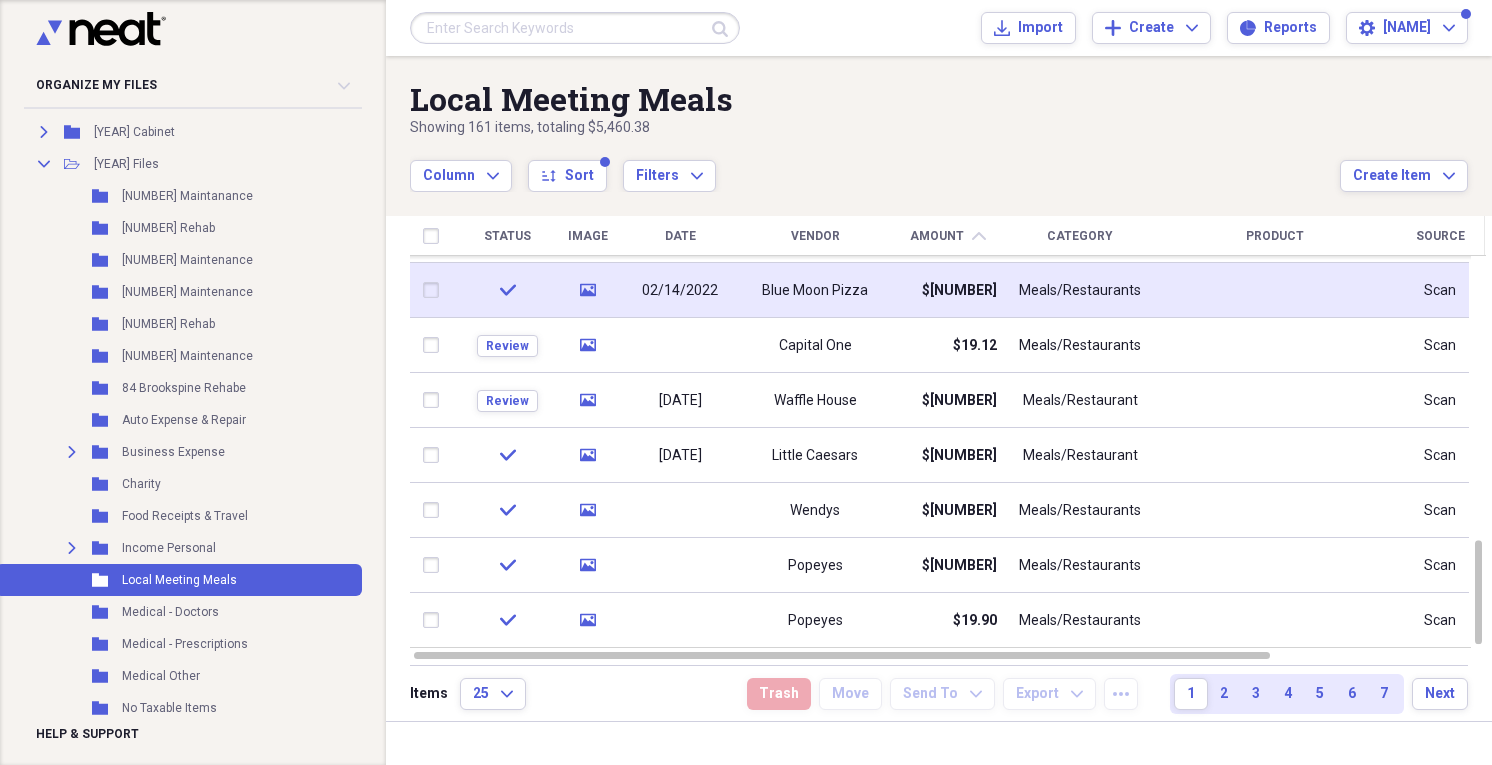 click on "Blue Moon Pizza" at bounding box center (815, 291) 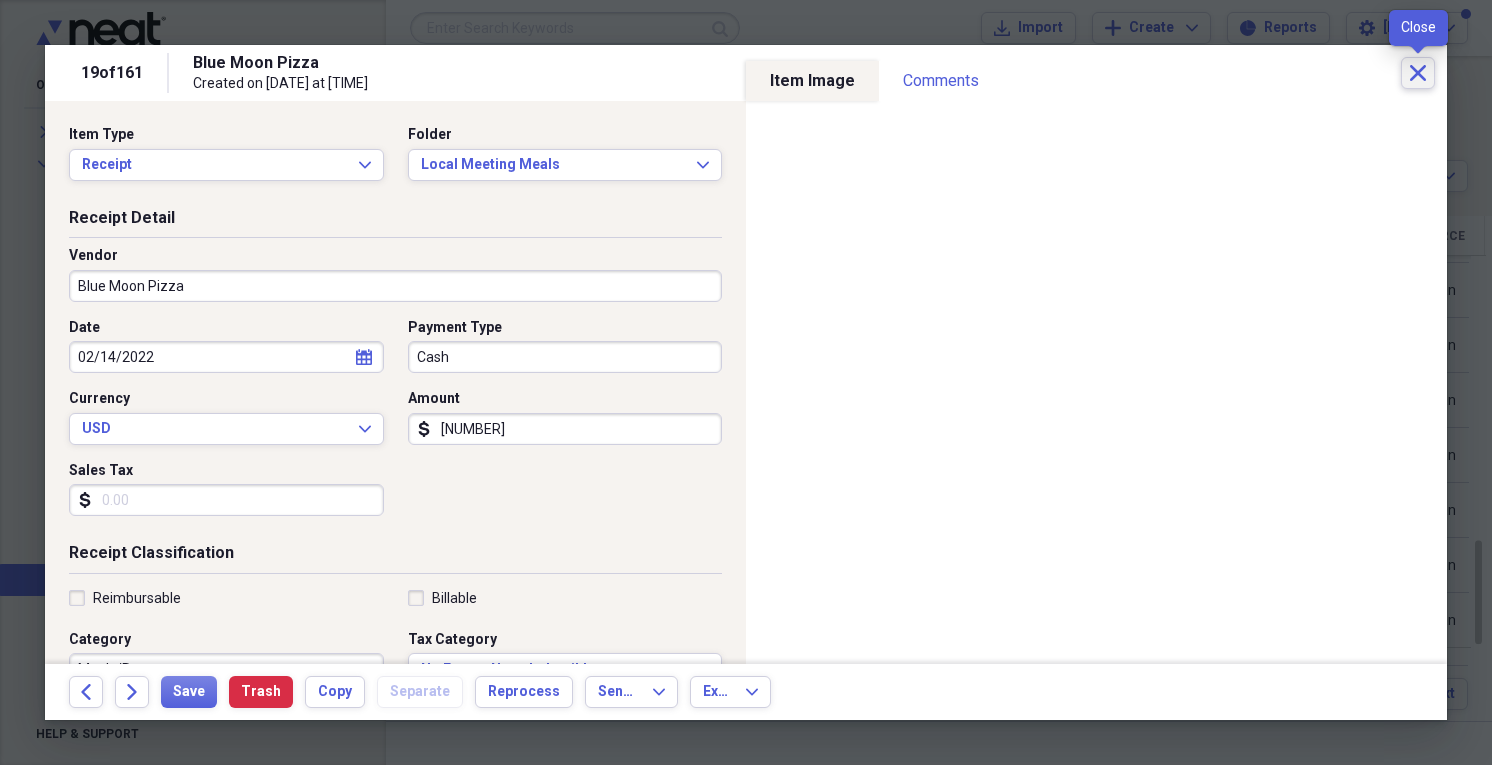 click on "Close" at bounding box center (1418, 73) 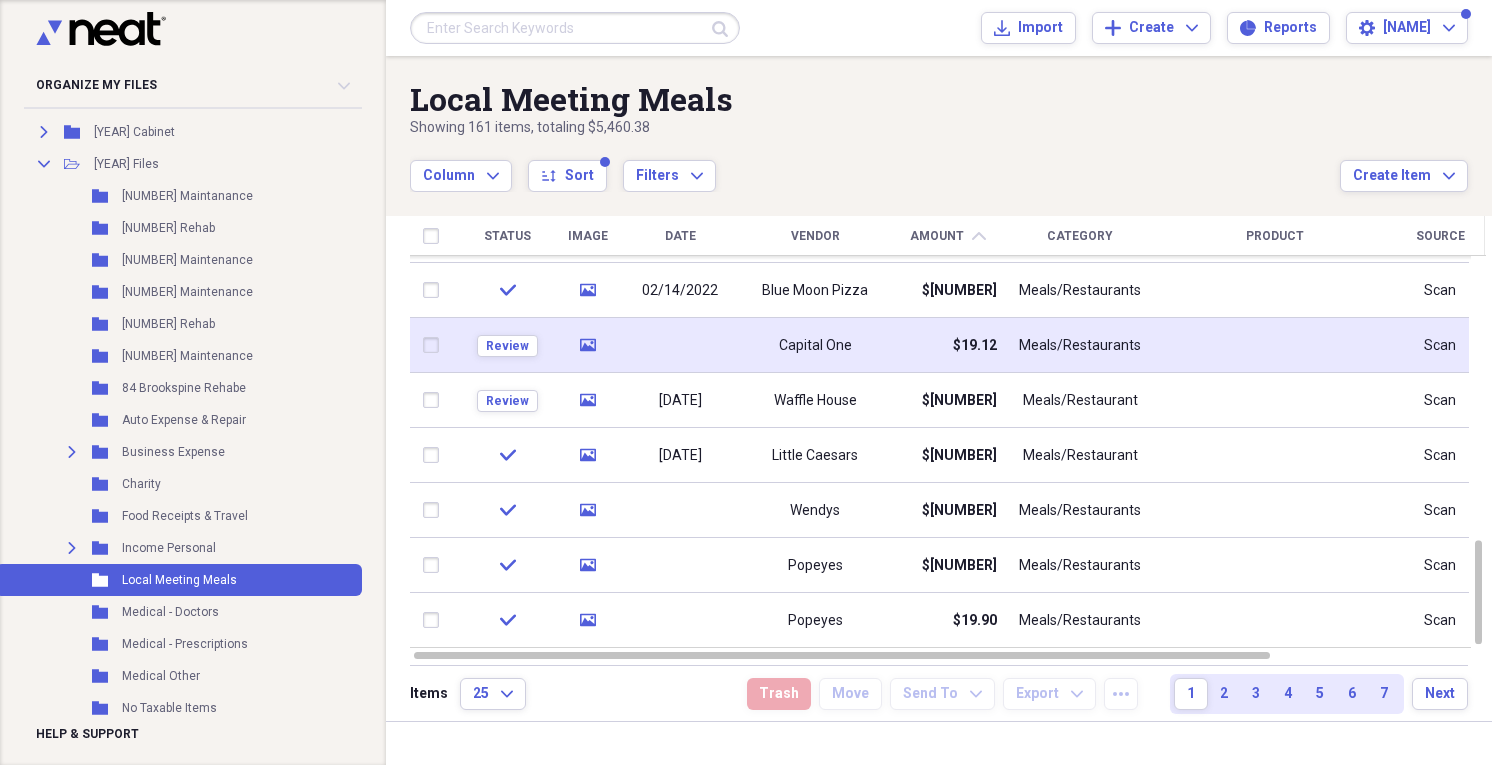 click at bounding box center (680, 345) 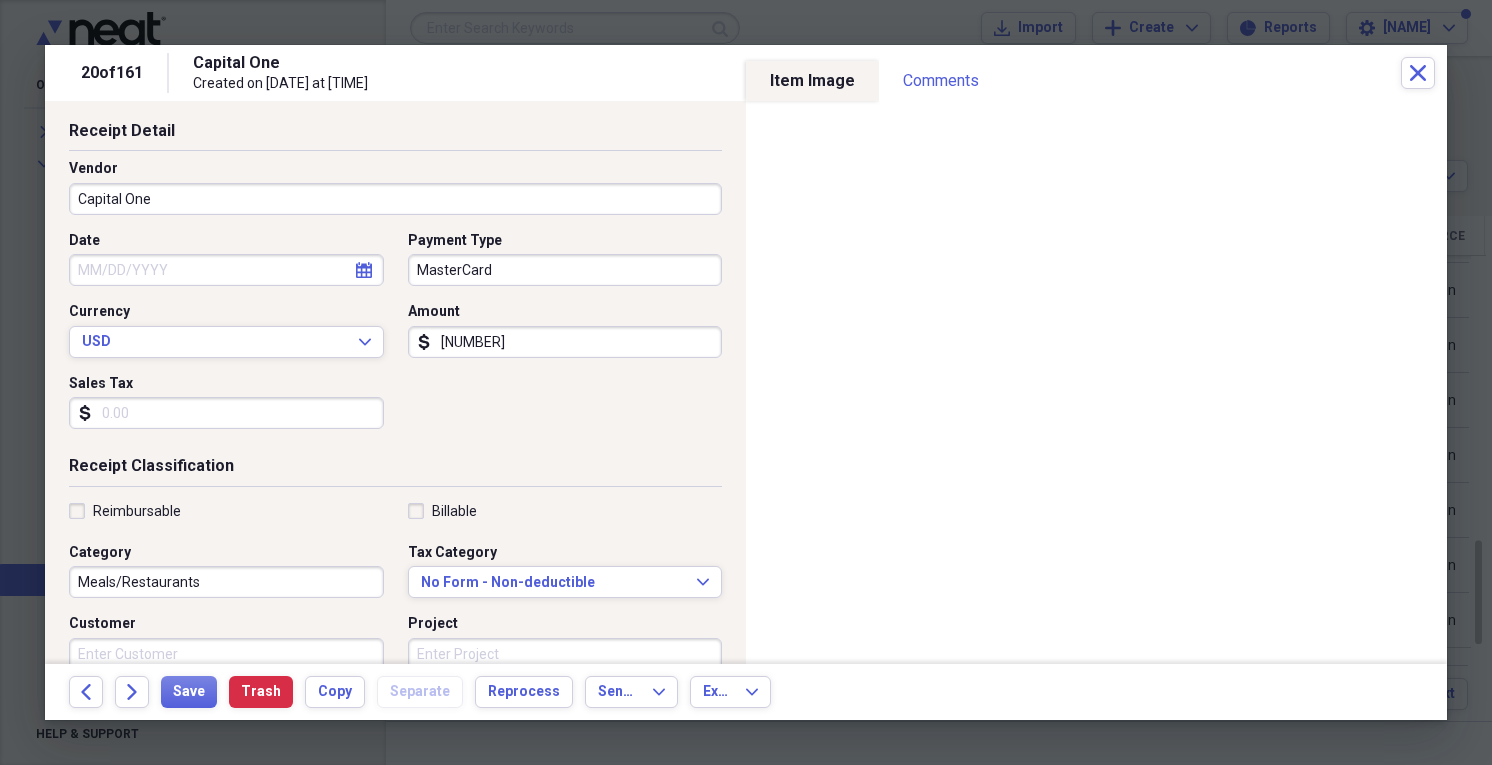 scroll, scrollTop: 240, scrollLeft: 0, axis: vertical 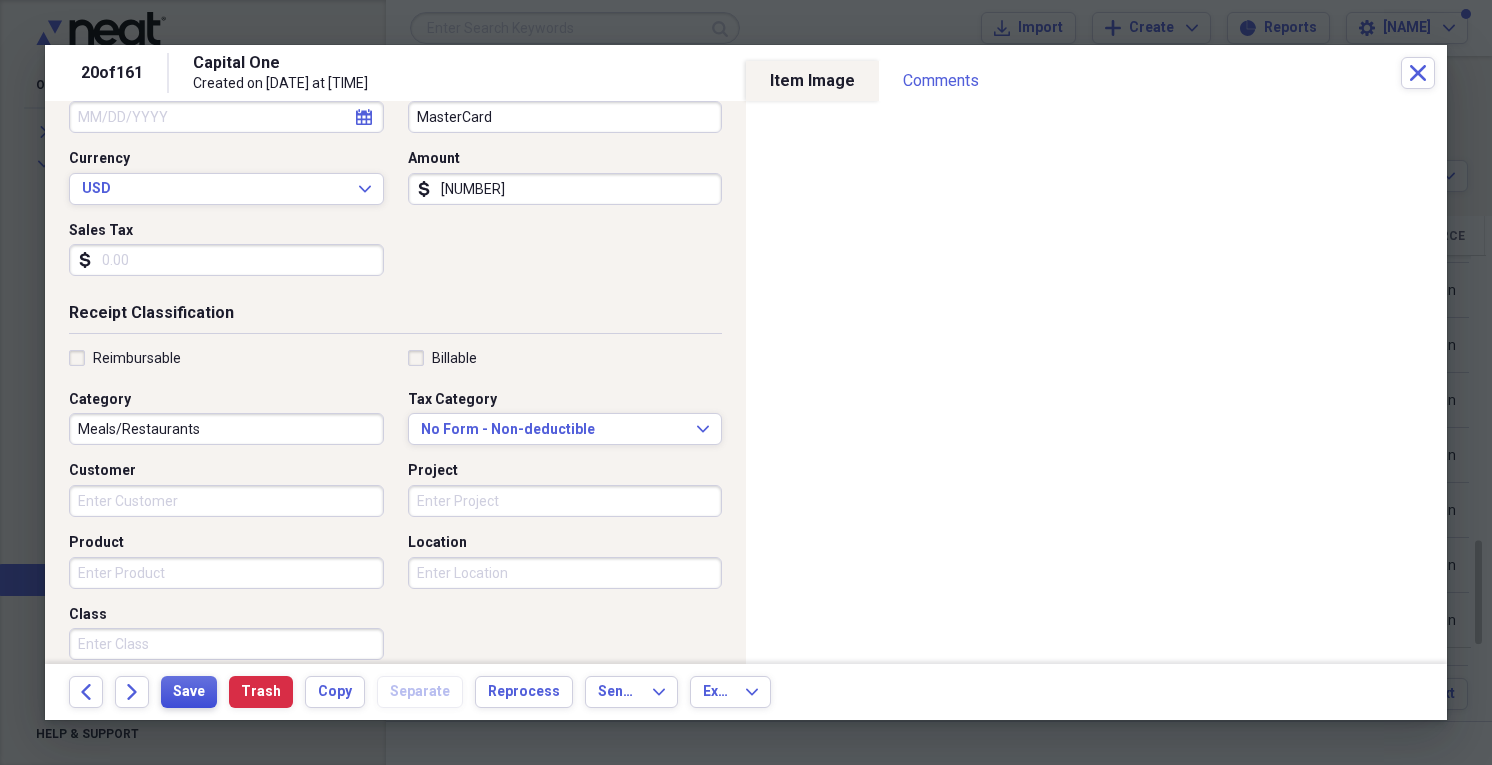 click on "Save" at bounding box center (189, 692) 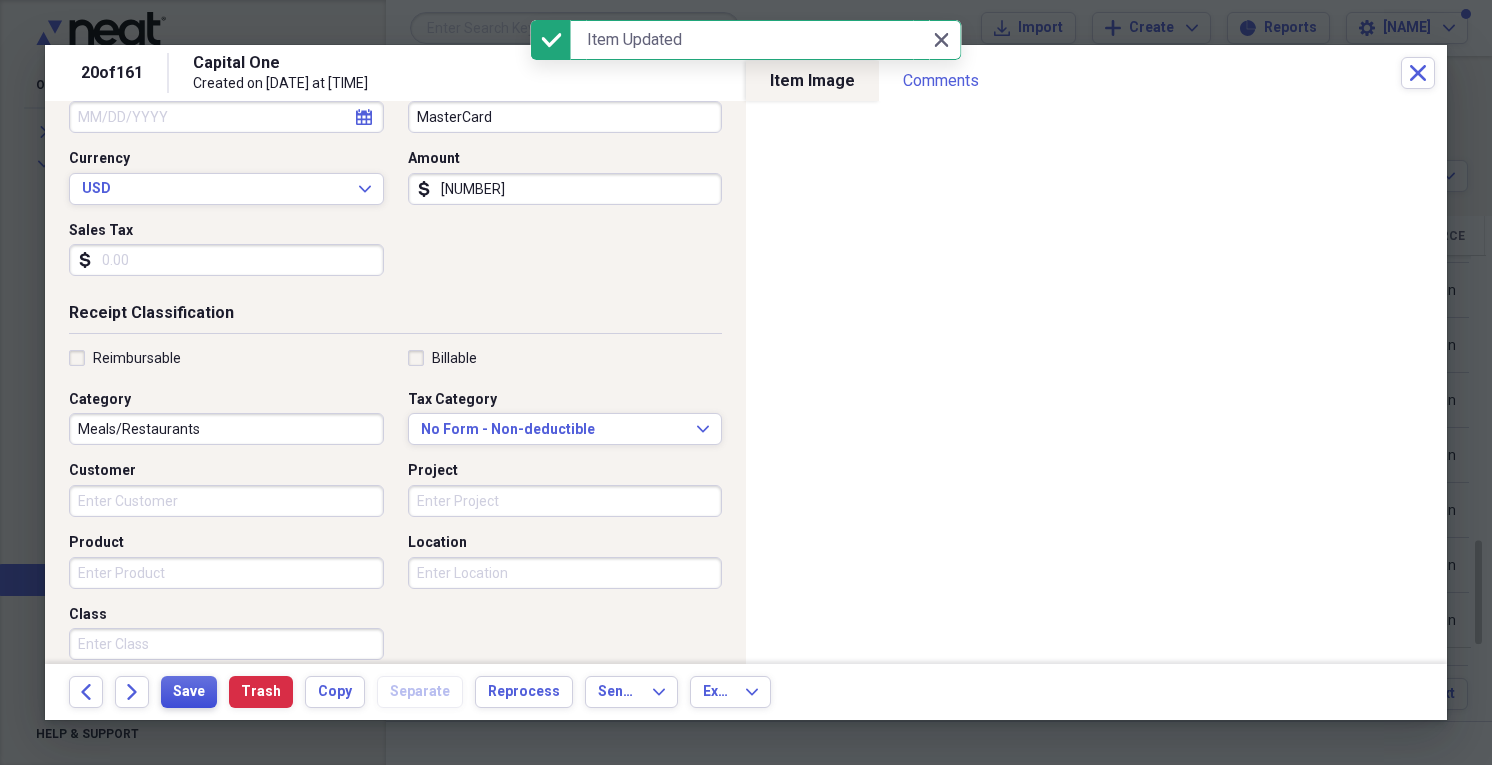 click on "Save" at bounding box center (189, 692) 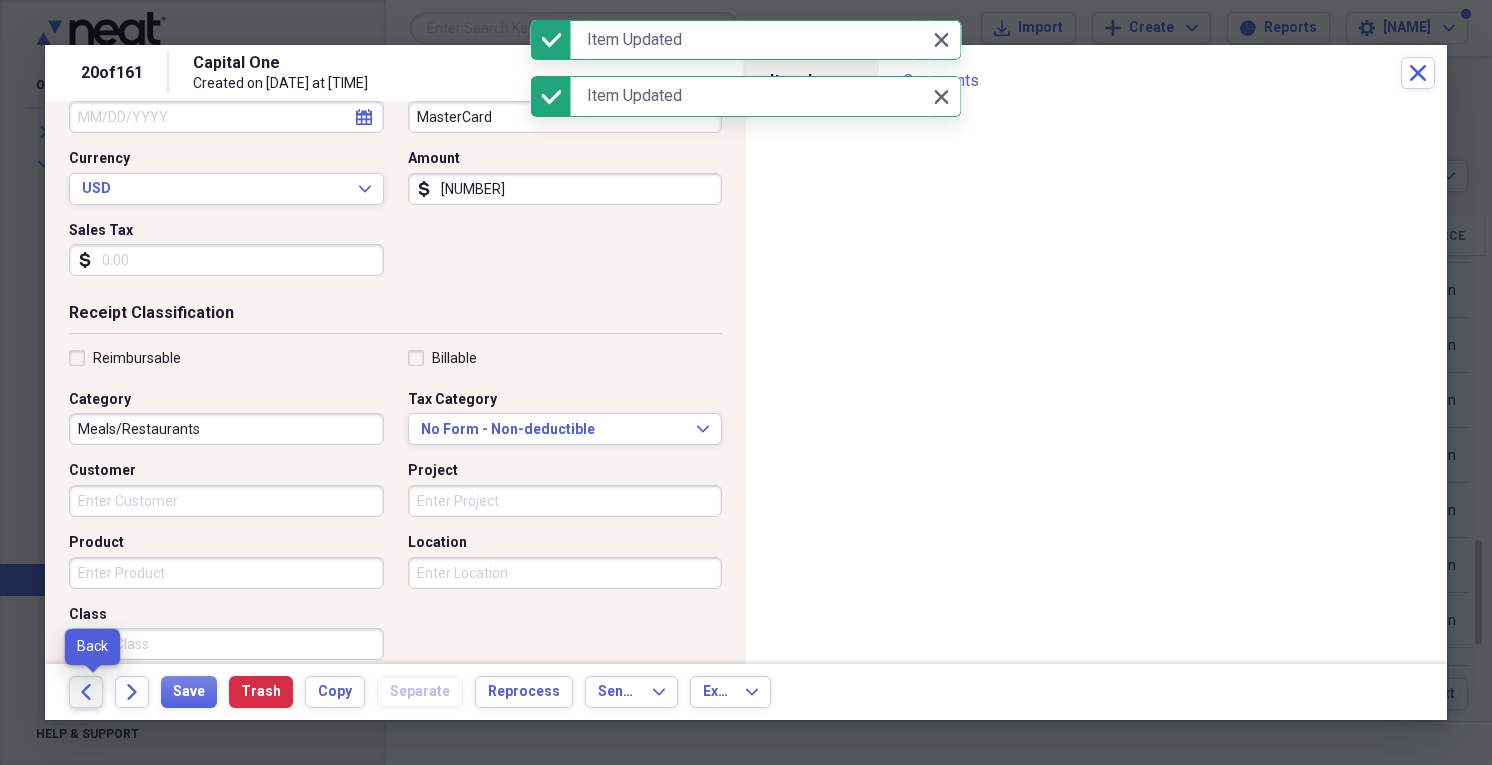 click on "Back" 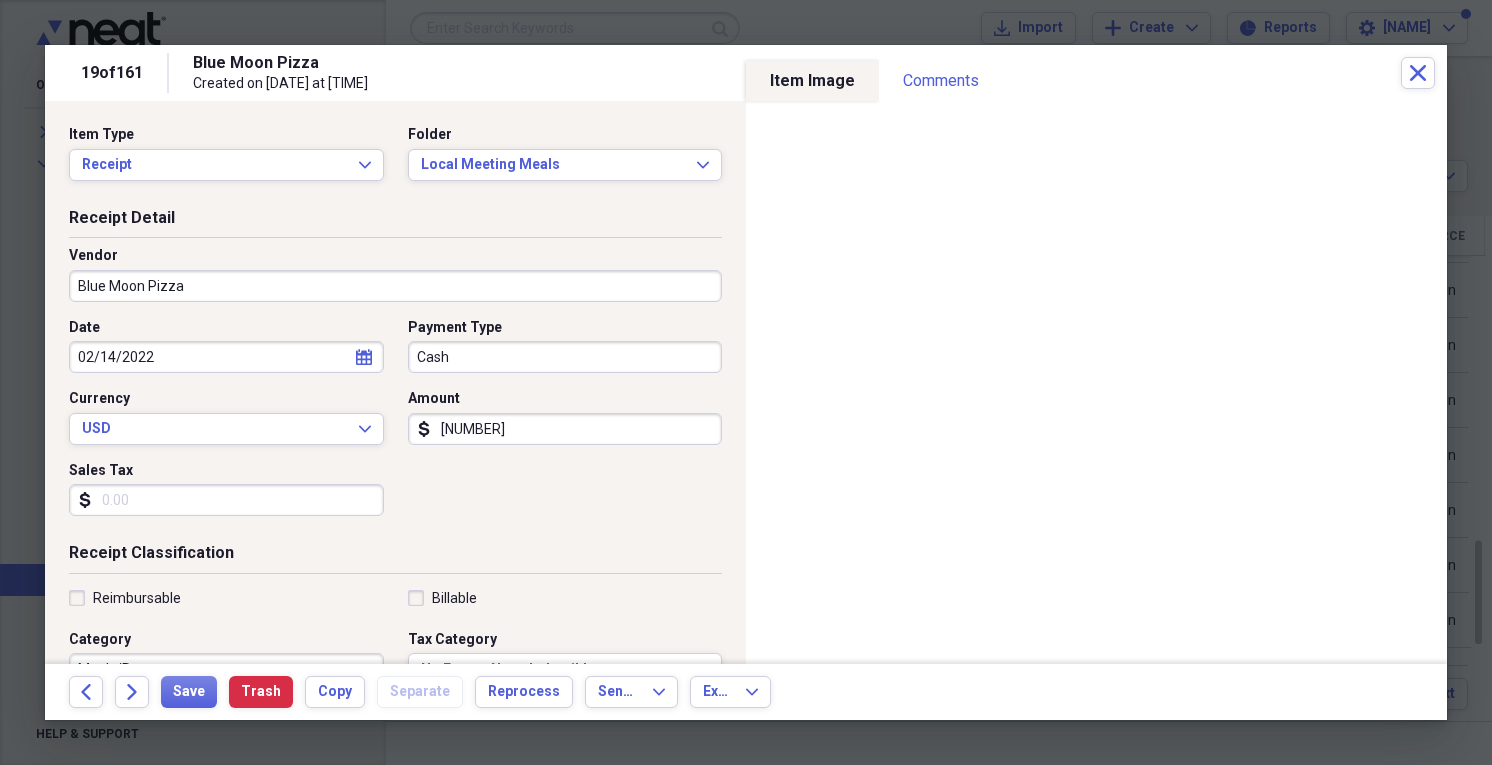 click on "Back Forward Save Trash Copy Separate Reprocess Send To Expand Export Expand" at bounding box center (746, 692) 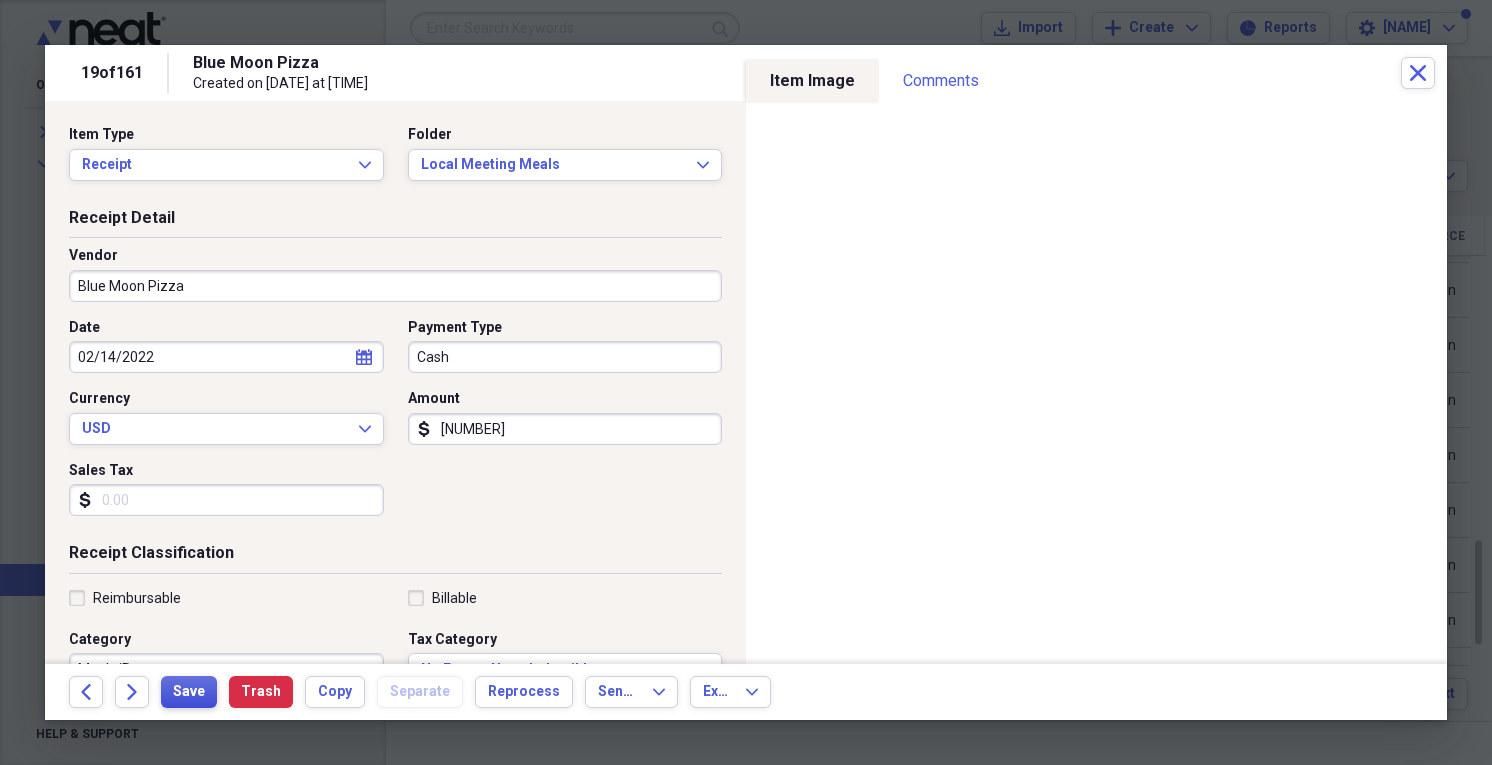 click on "Save" at bounding box center (189, 692) 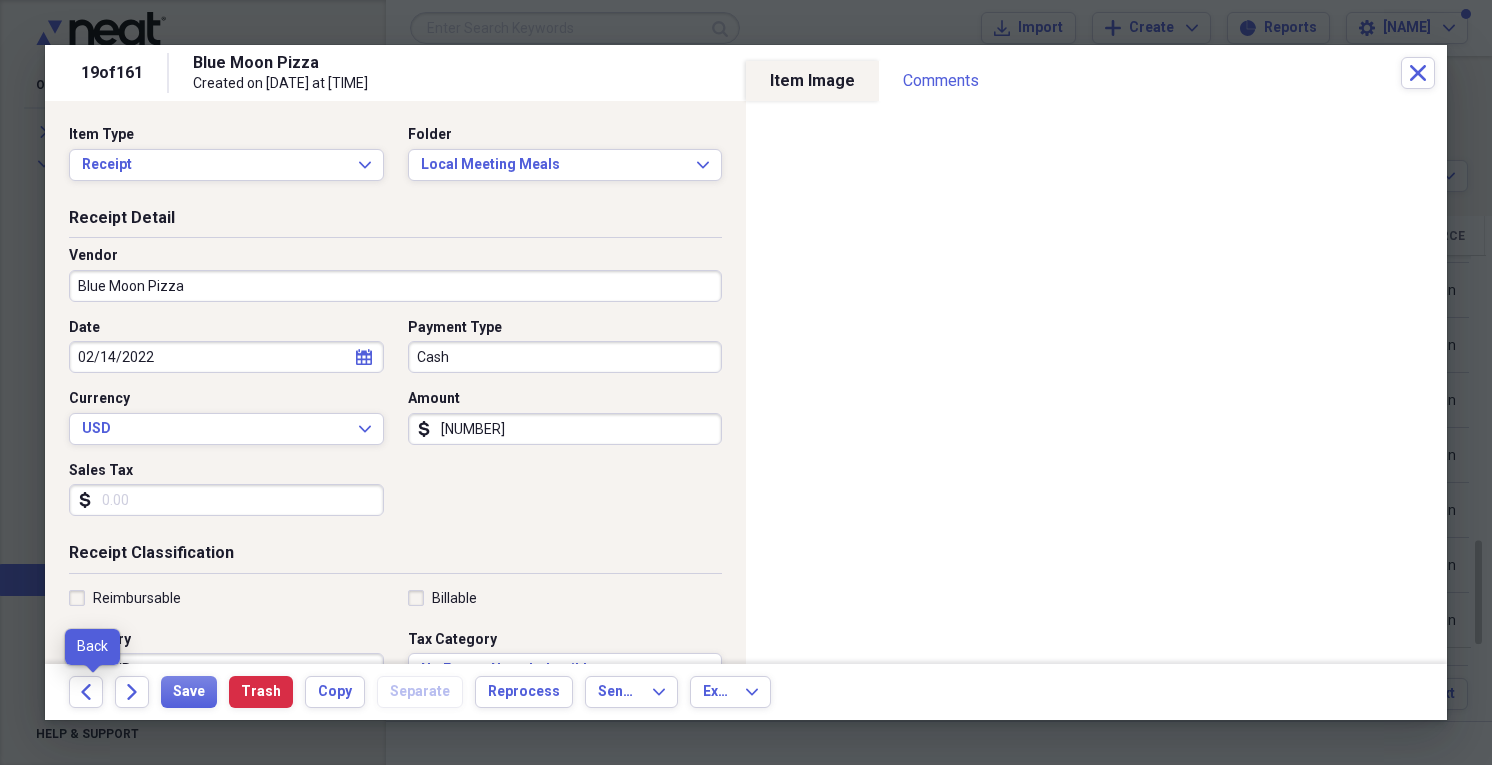 click on "Back" at bounding box center [92, 692] 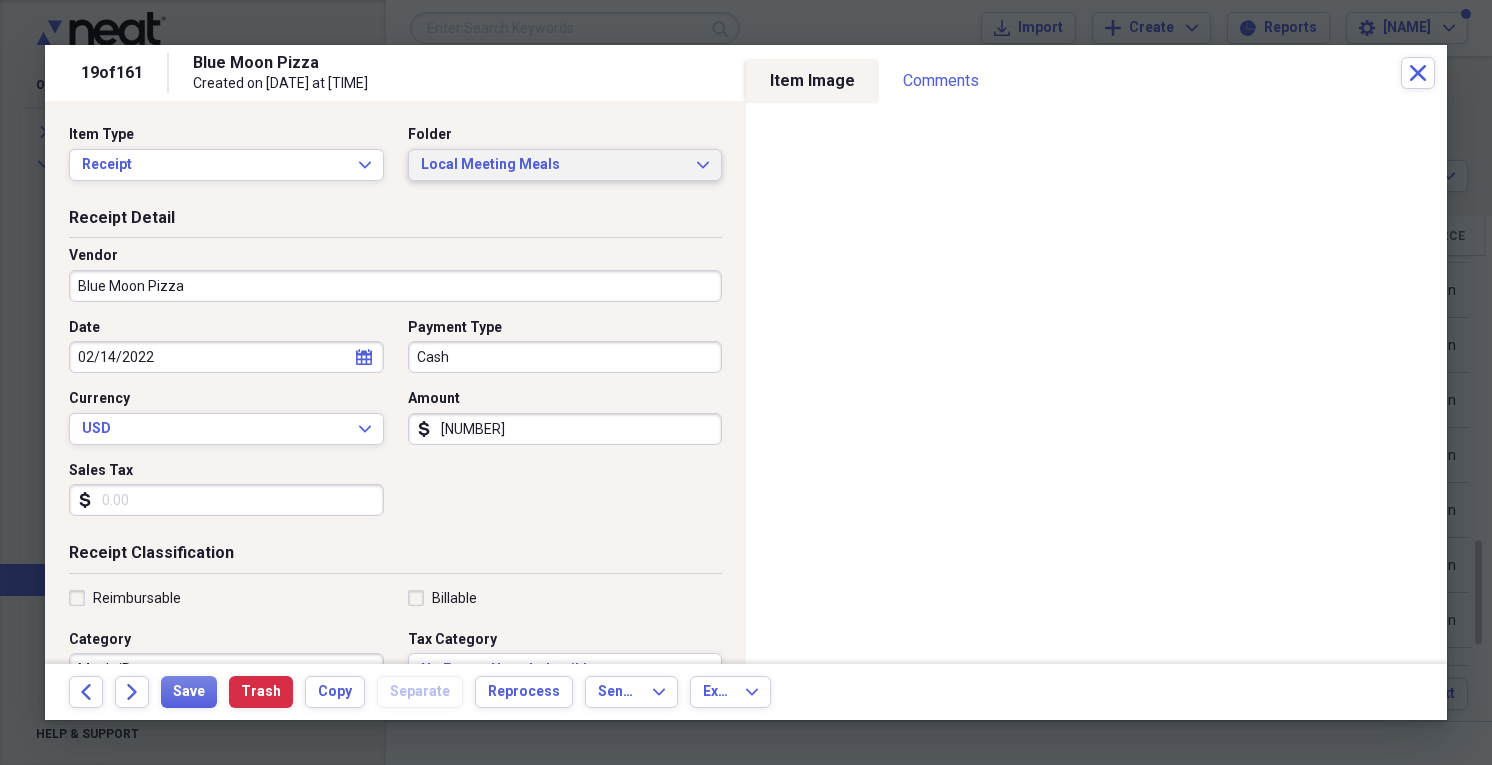 click on "Local Meeting Meals Expand" at bounding box center (565, 165) 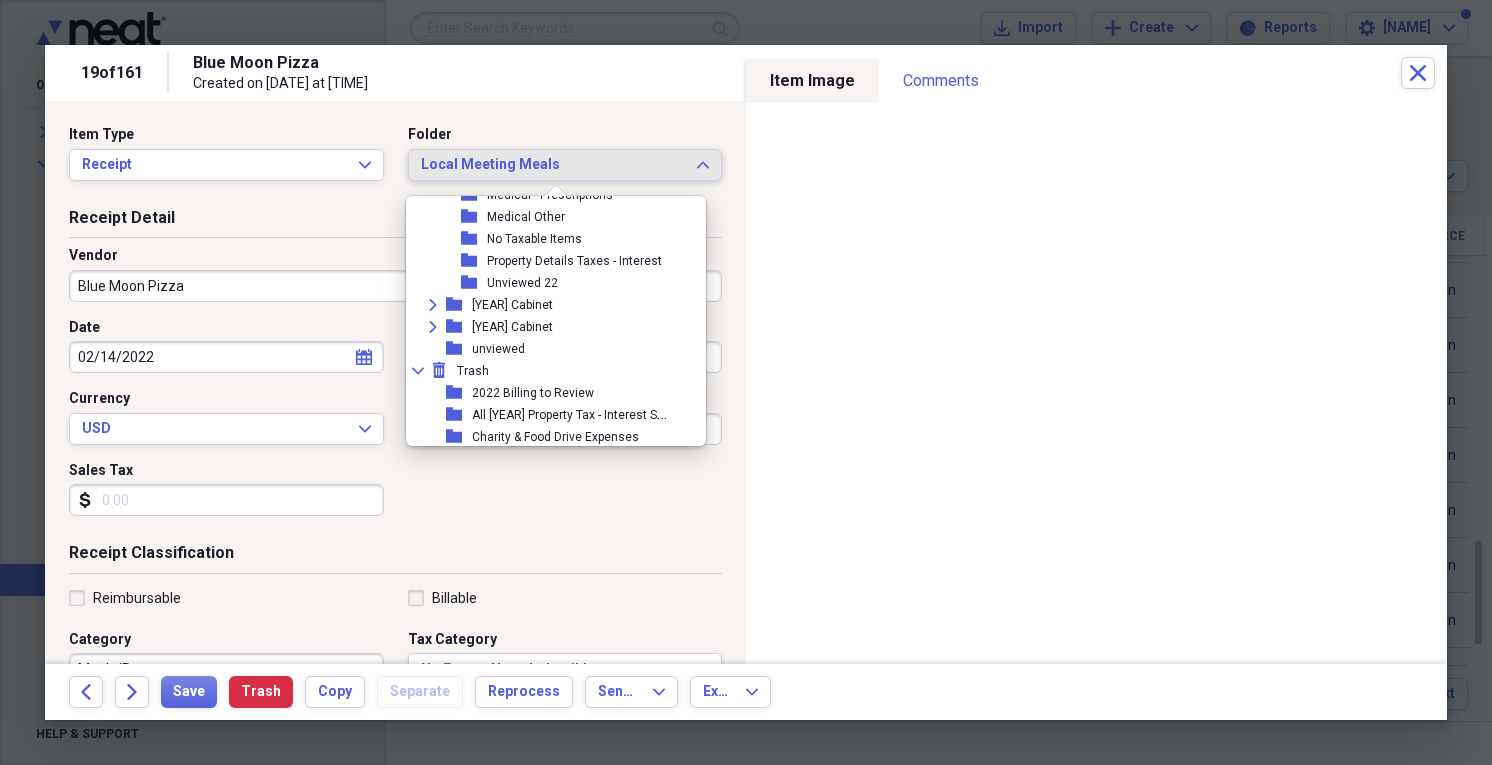scroll, scrollTop: 556, scrollLeft: 0, axis: vertical 